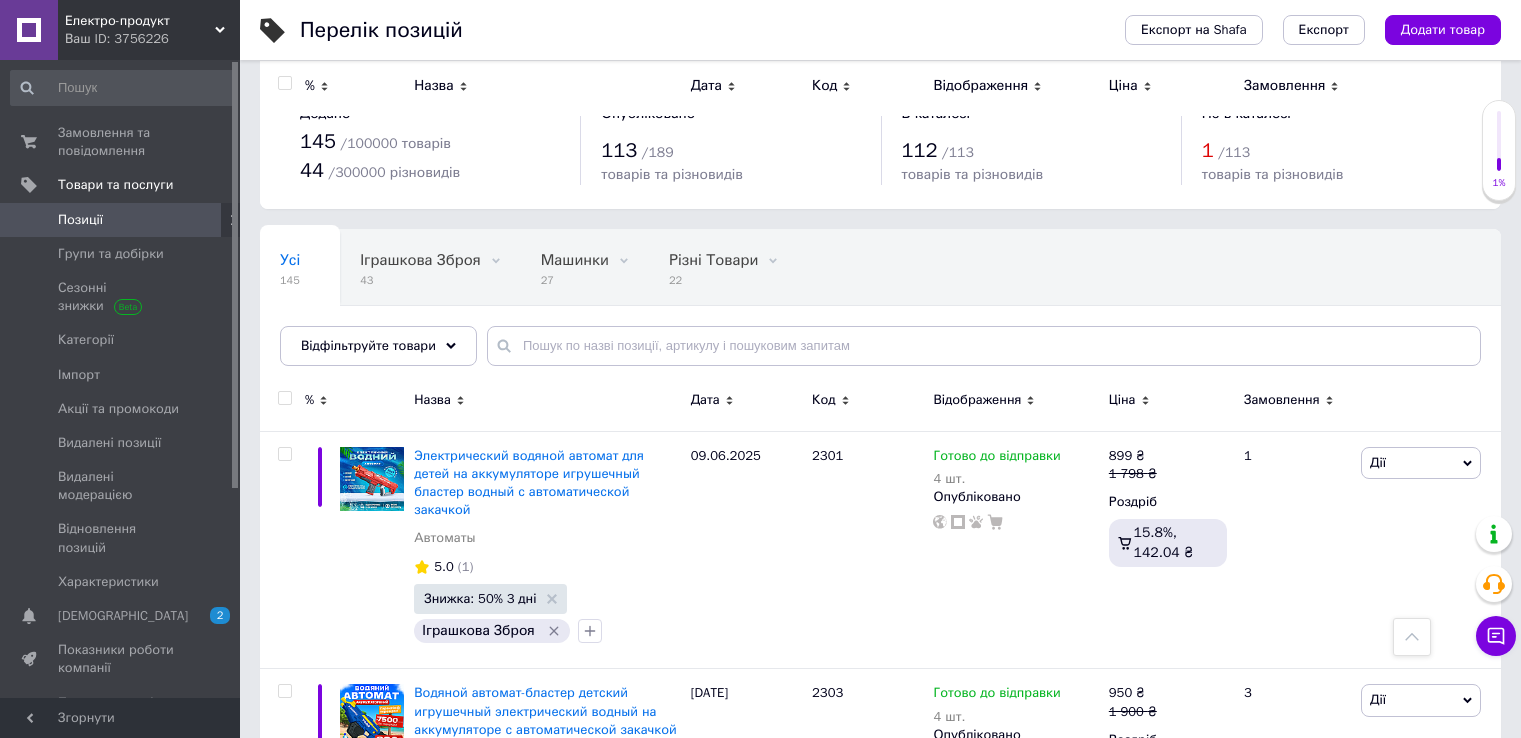 click on "Замовлення та повідомлення" at bounding box center [121, 142] 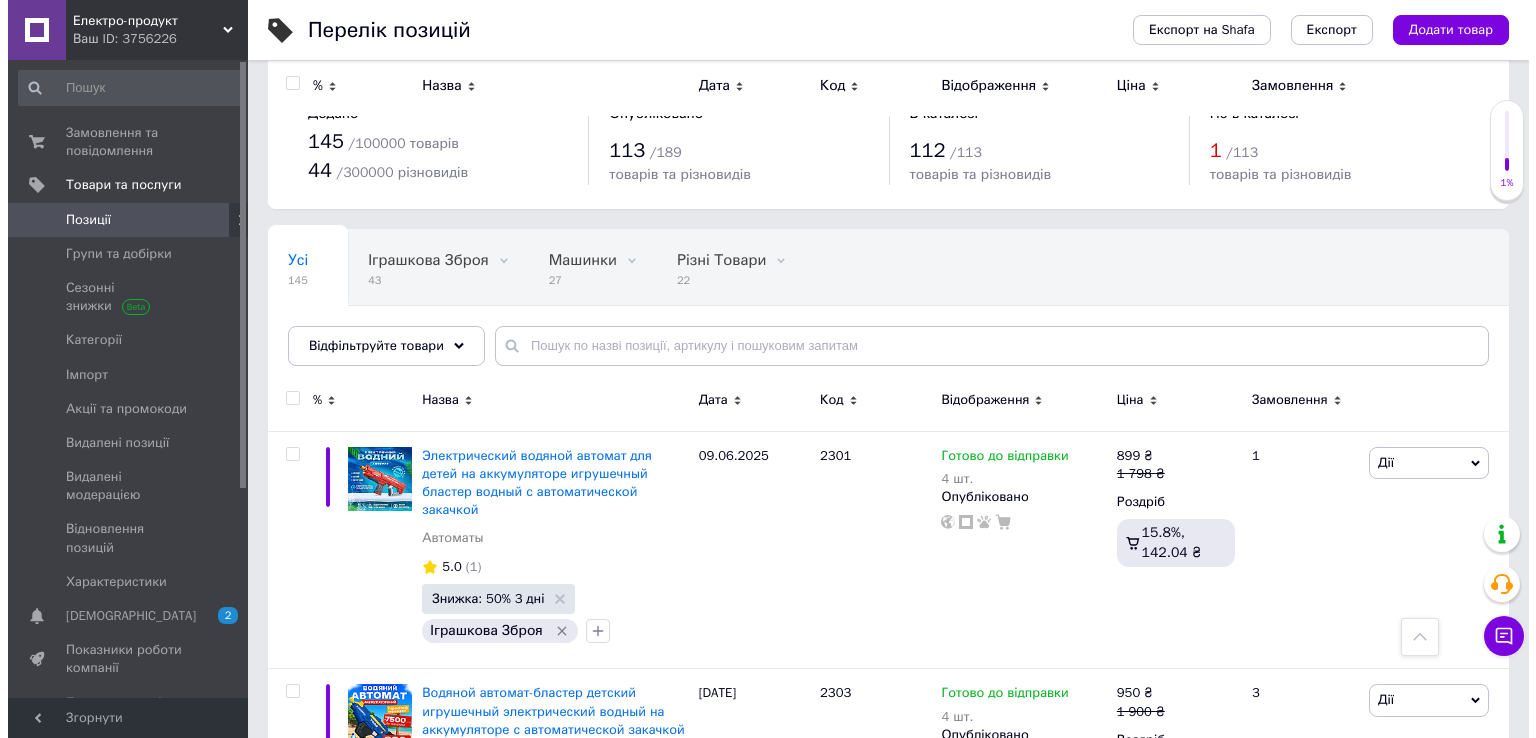 scroll, scrollTop: 0, scrollLeft: 0, axis: both 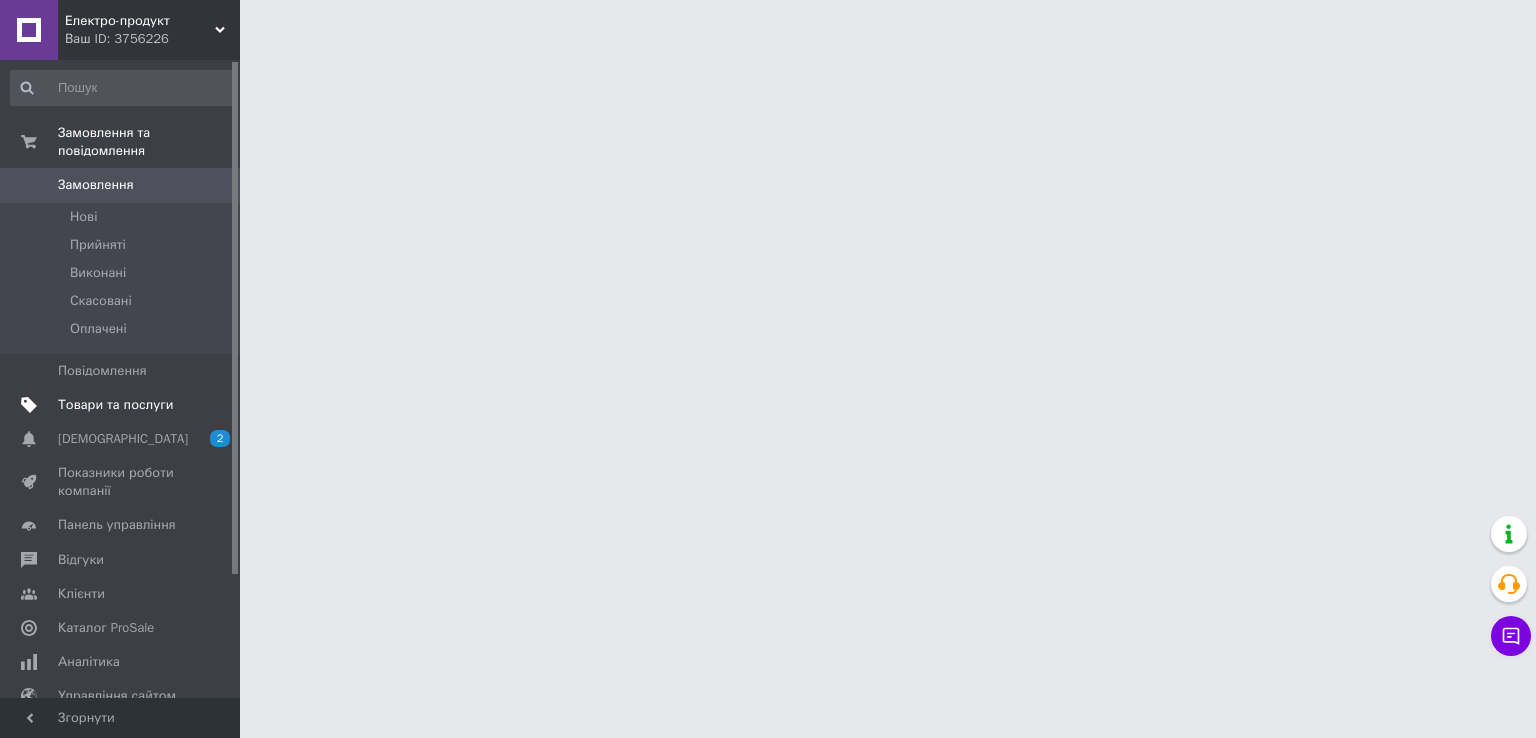 click on "Товари та послуги" at bounding box center [121, 405] 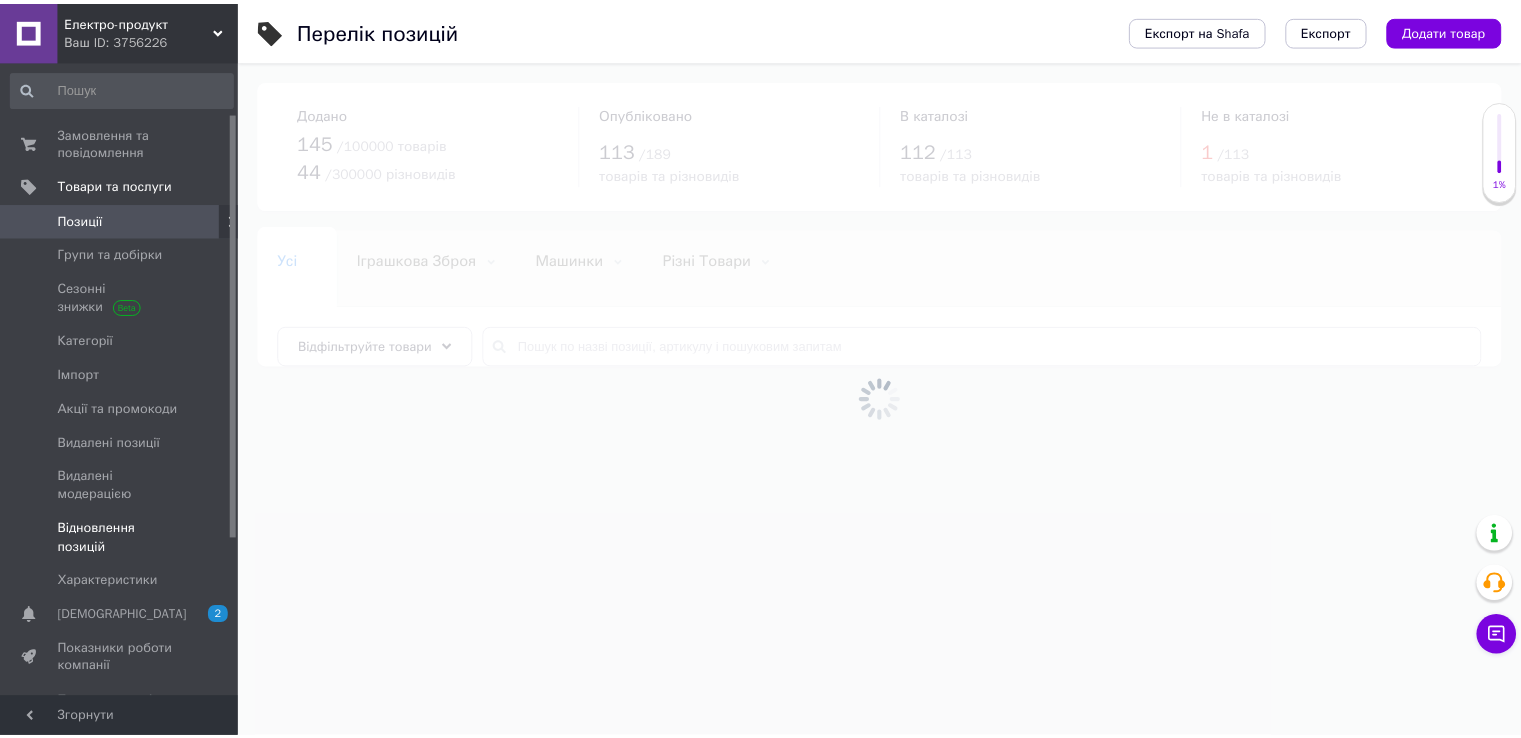 scroll, scrollTop: 300, scrollLeft: 0, axis: vertical 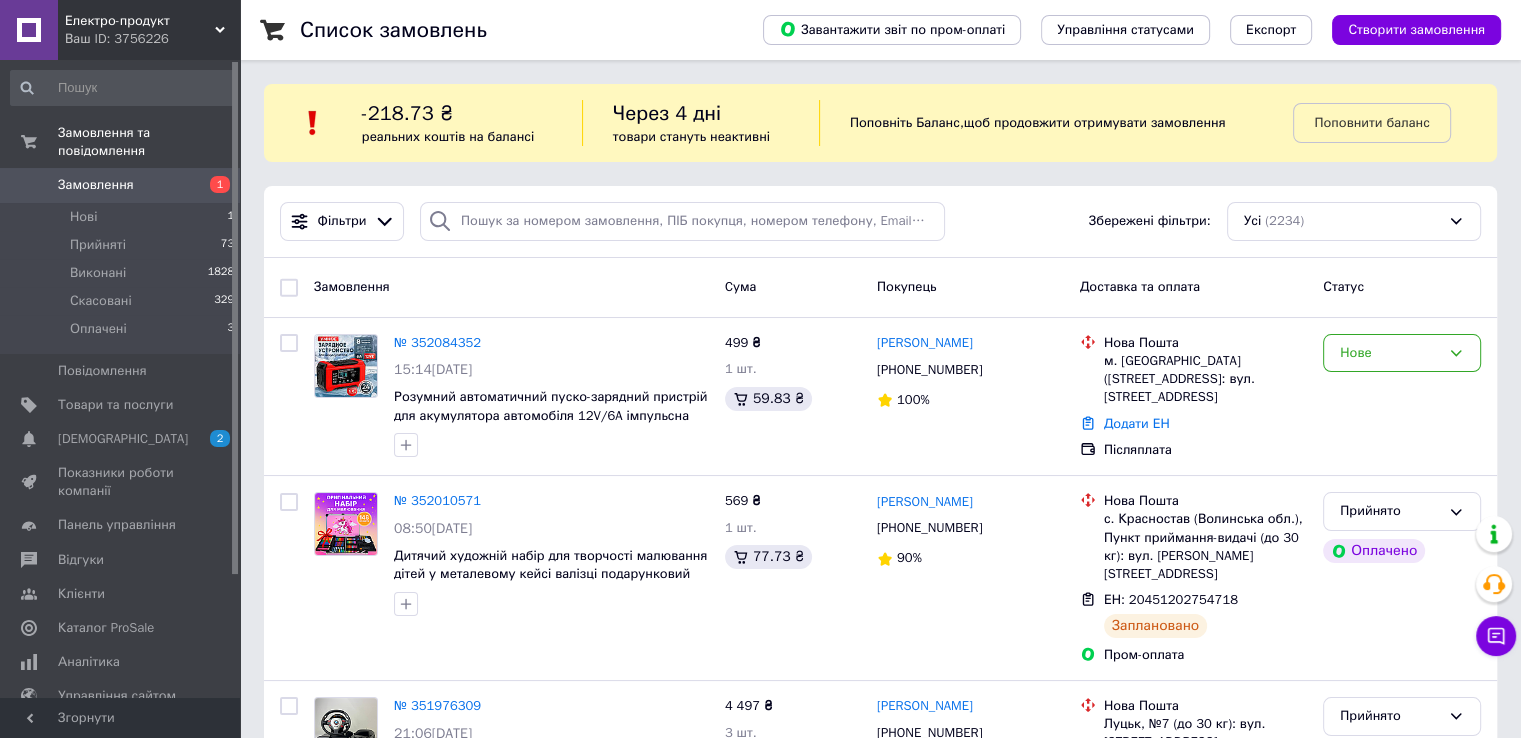 click at bounding box center [440, 221] 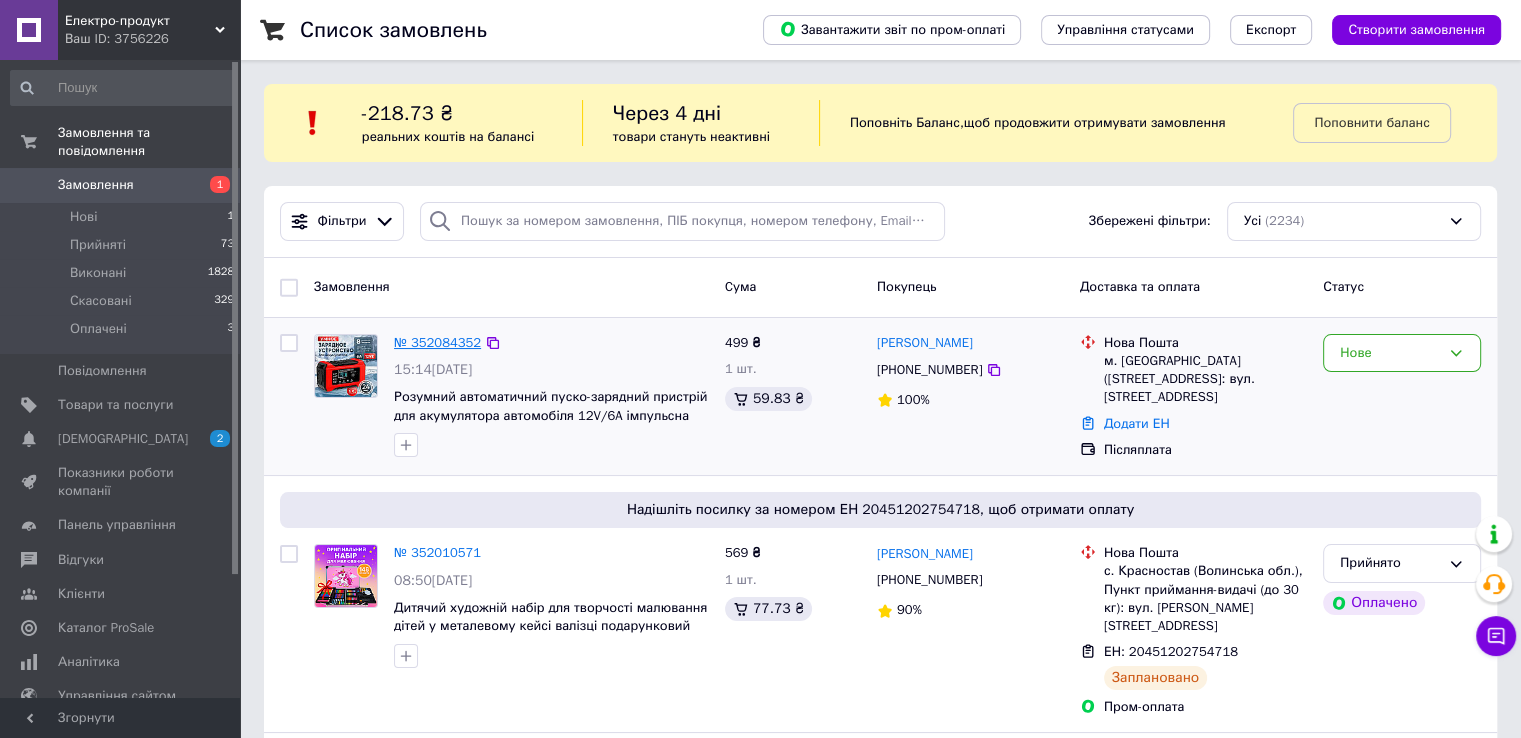 click on "№ 352084352" at bounding box center (437, 342) 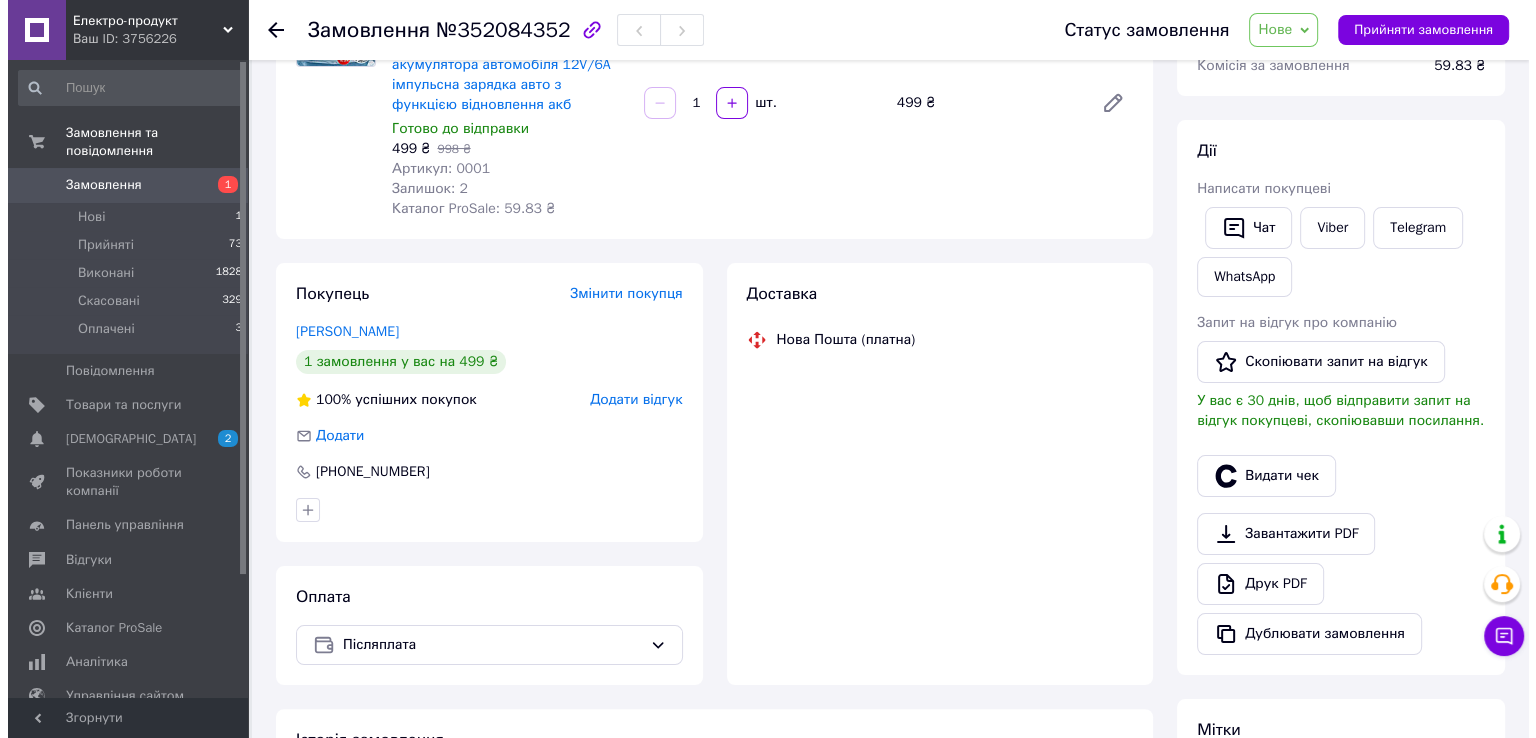 scroll, scrollTop: 444, scrollLeft: 0, axis: vertical 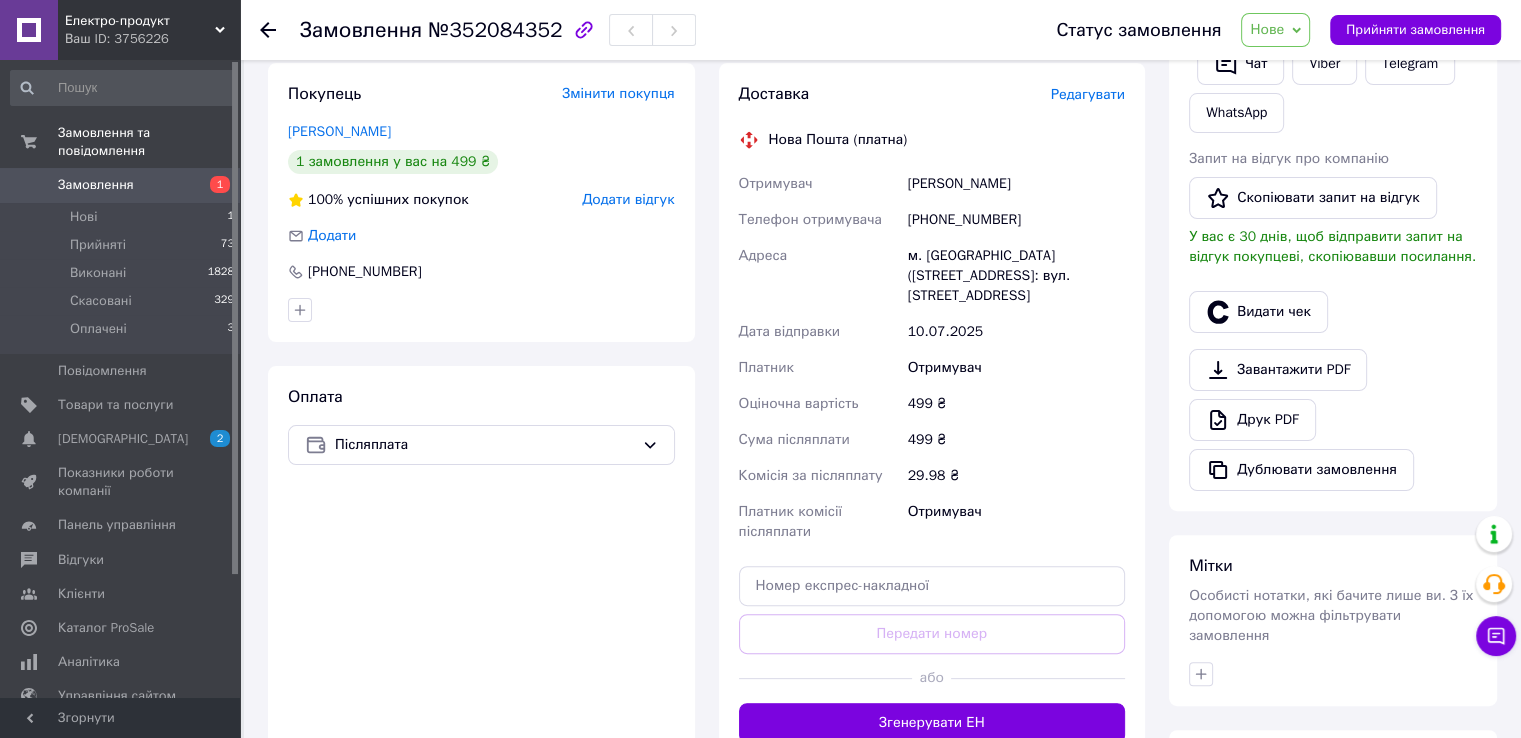 click on "Редагувати" at bounding box center (1088, 94) 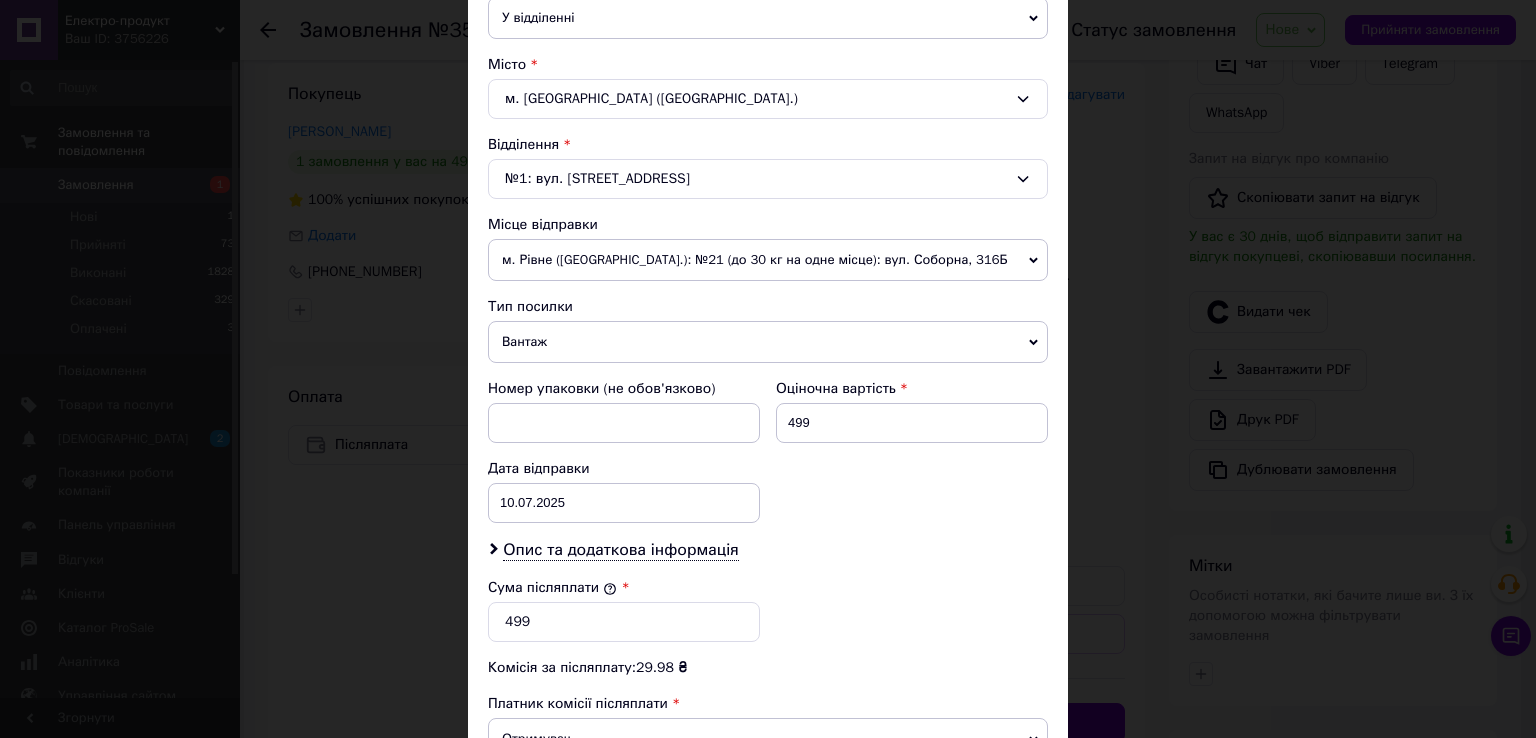 scroll, scrollTop: 782, scrollLeft: 0, axis: vertical 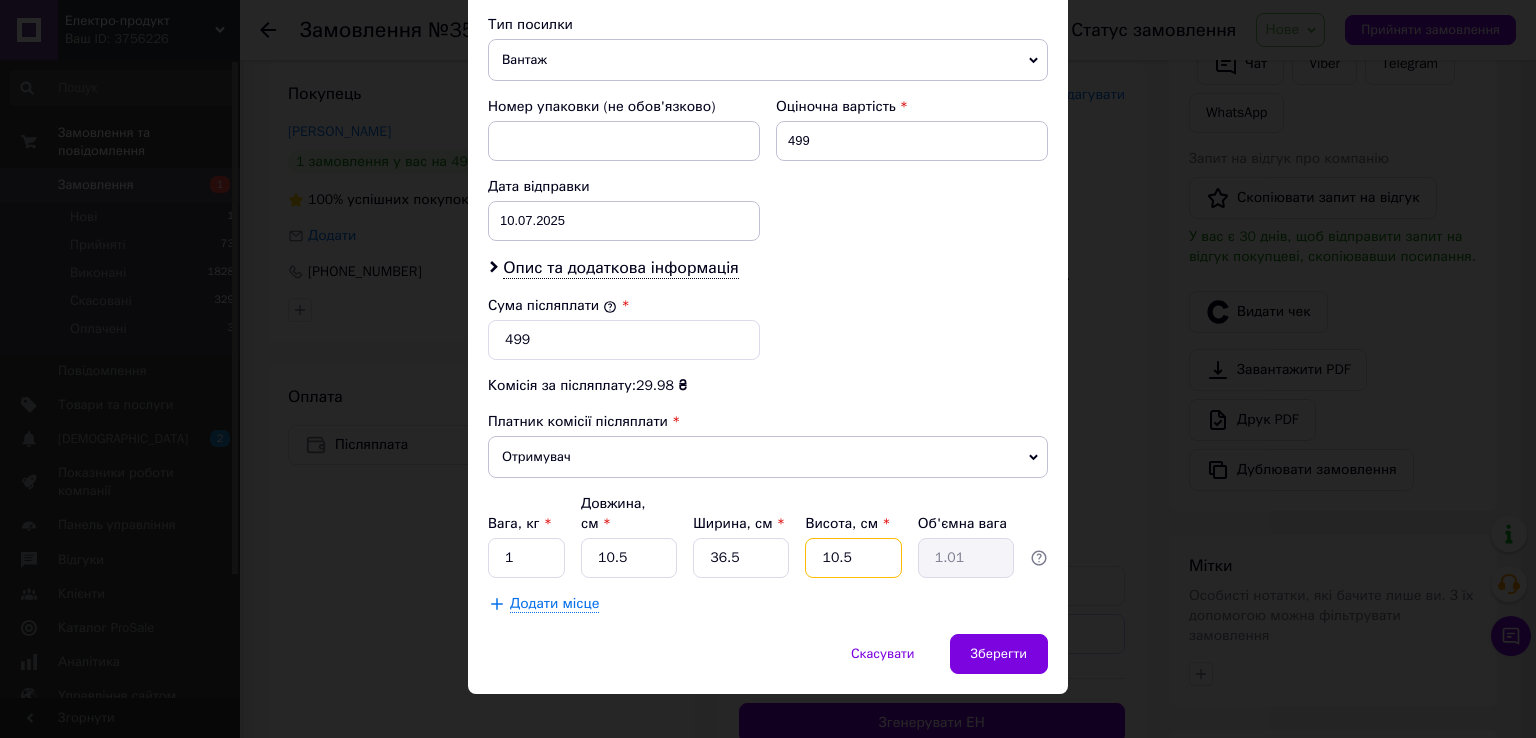 click on "10.5" at bounding box center (853, 558) 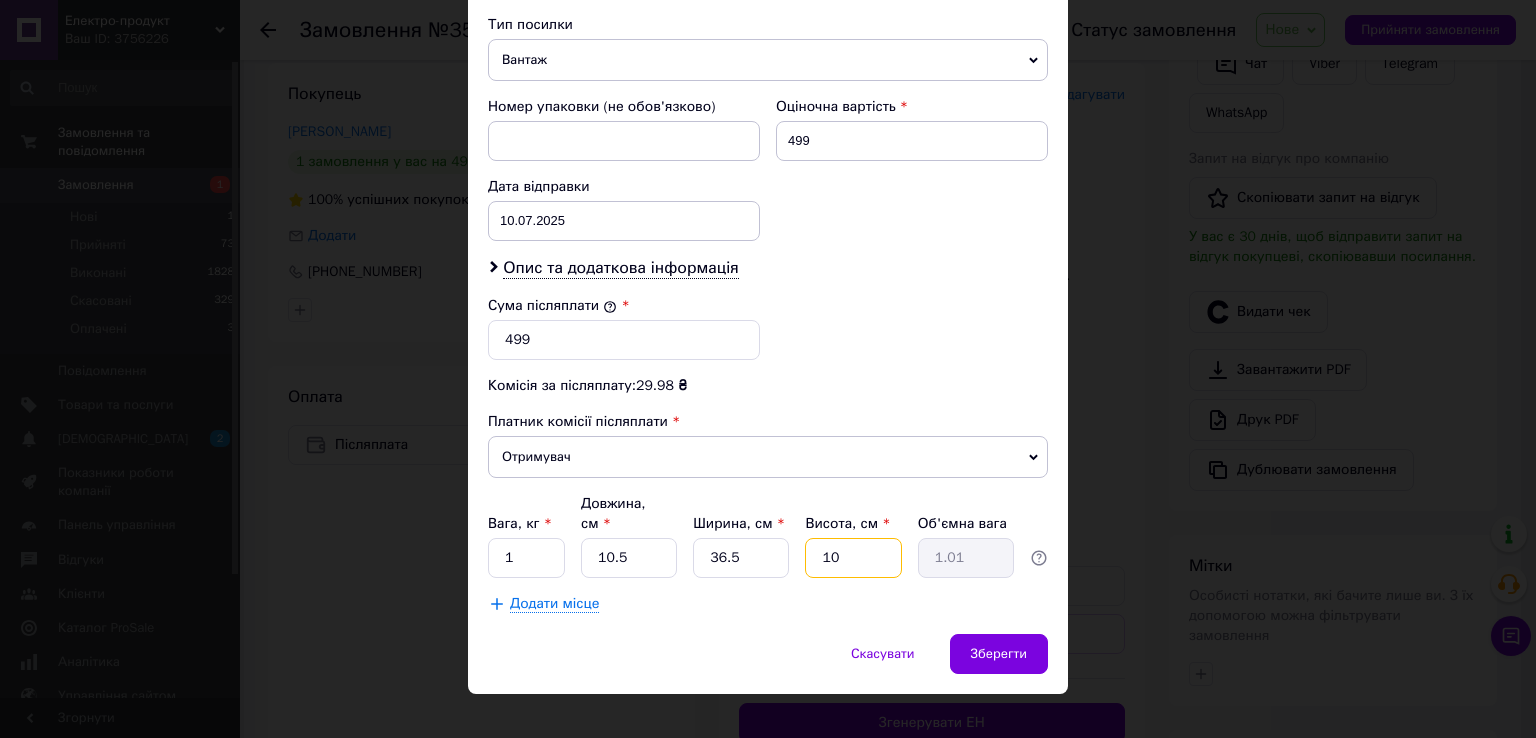 type on "0.96" 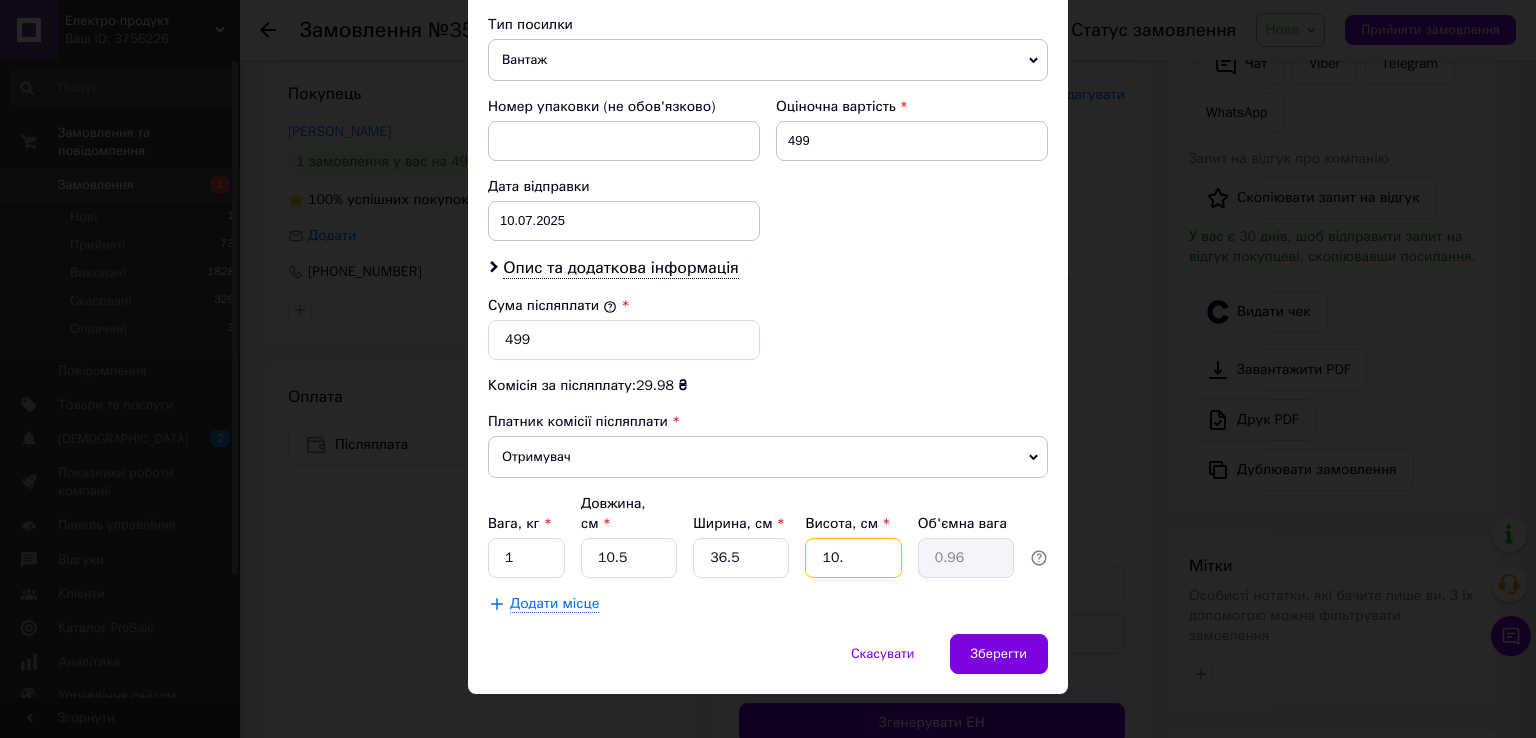 type on "10.1" 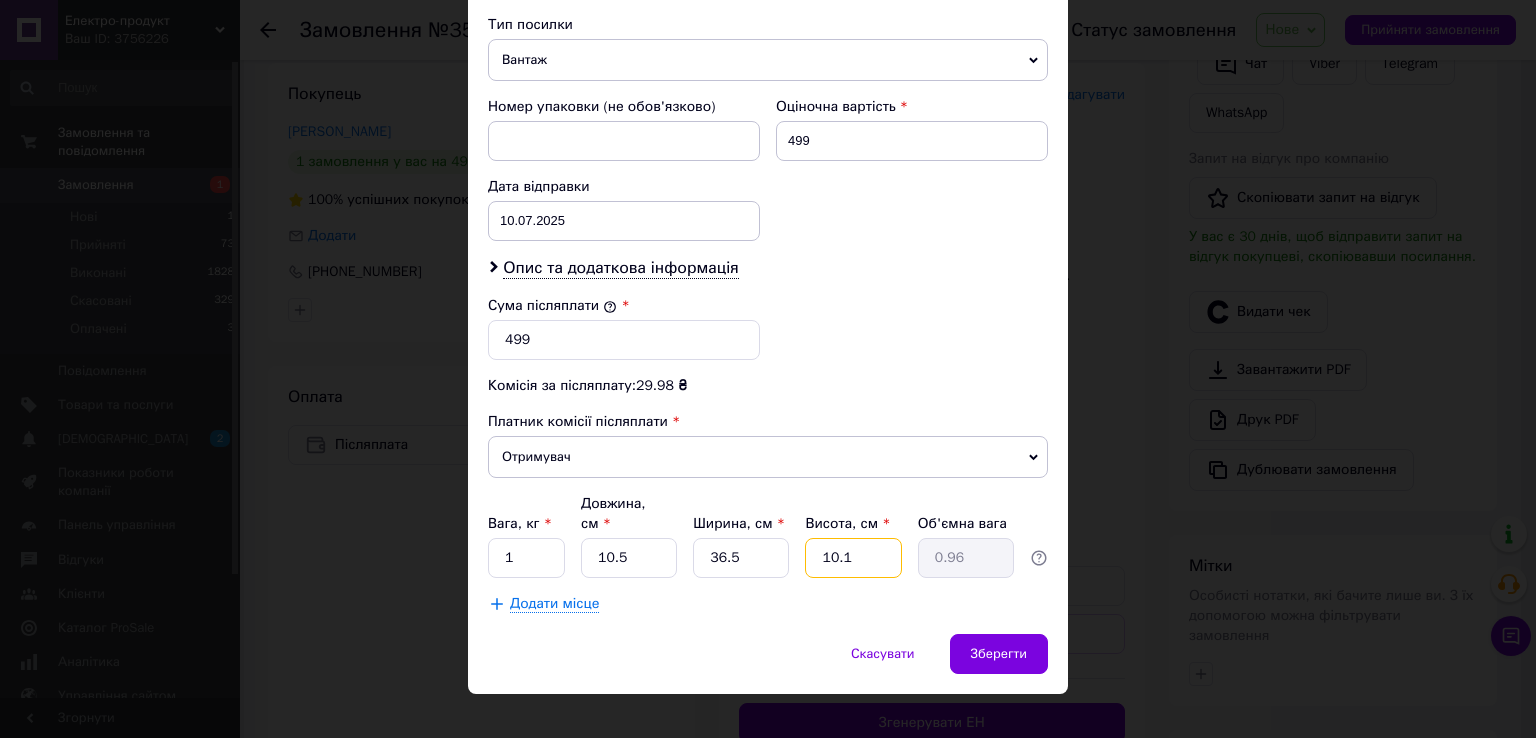type on "0.97" 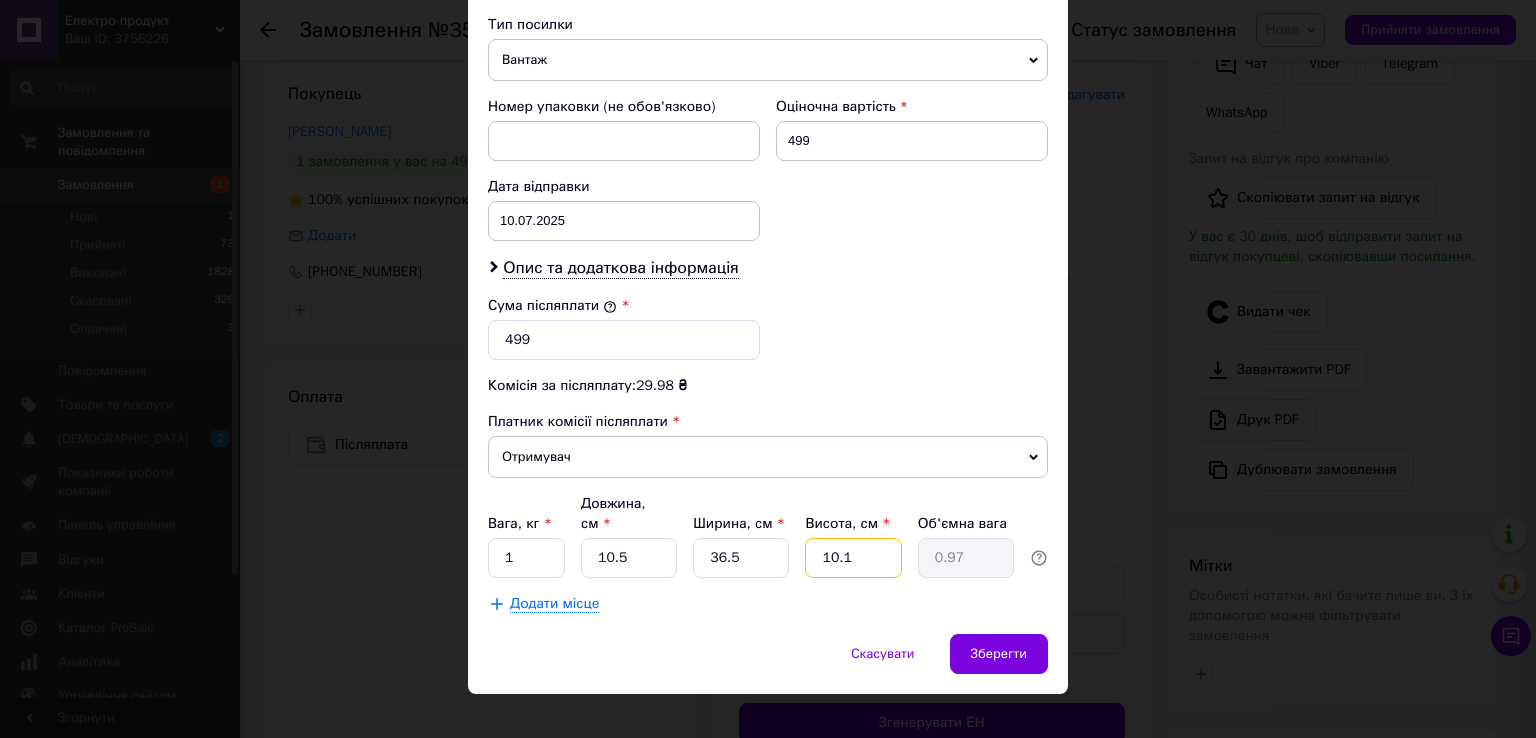 type on "10." 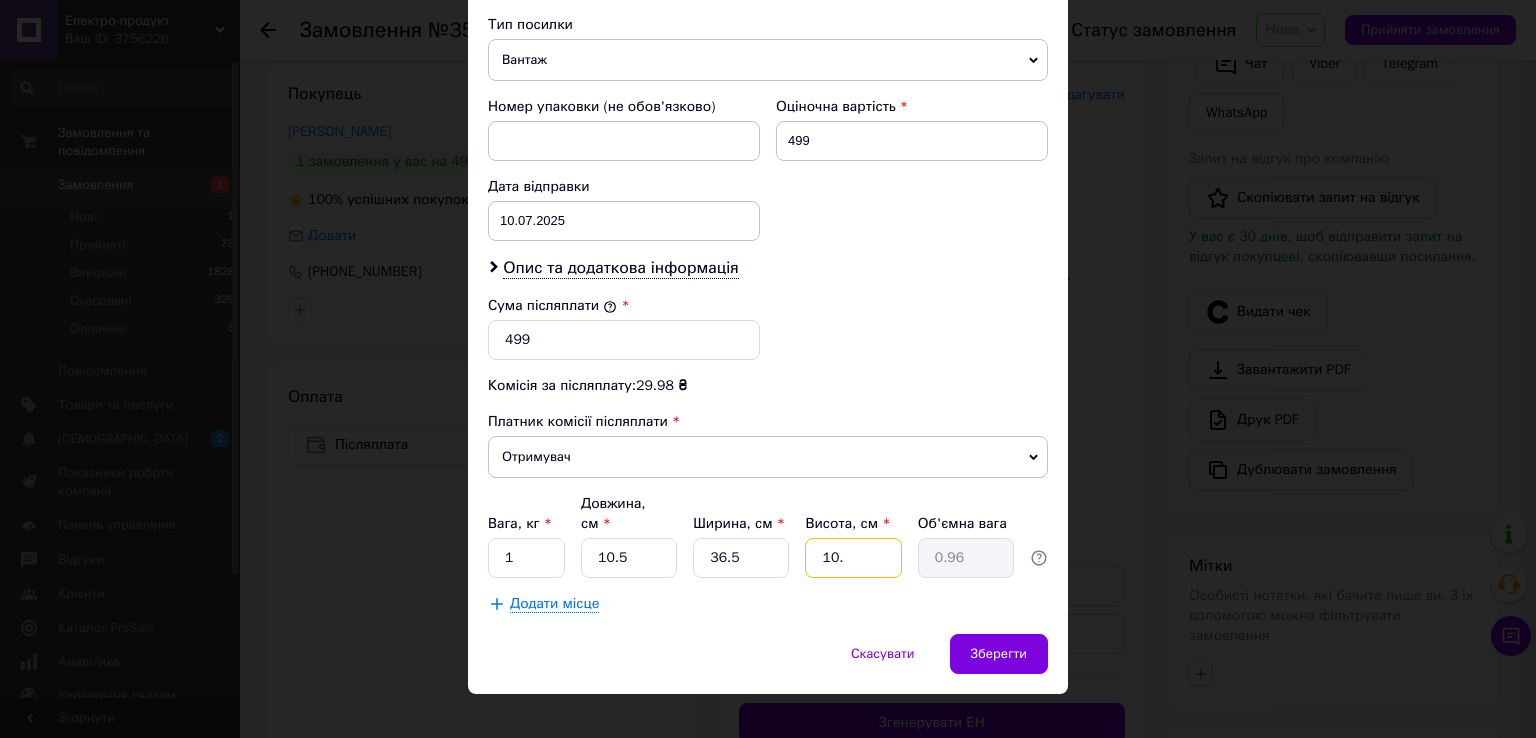 type on "10.3" 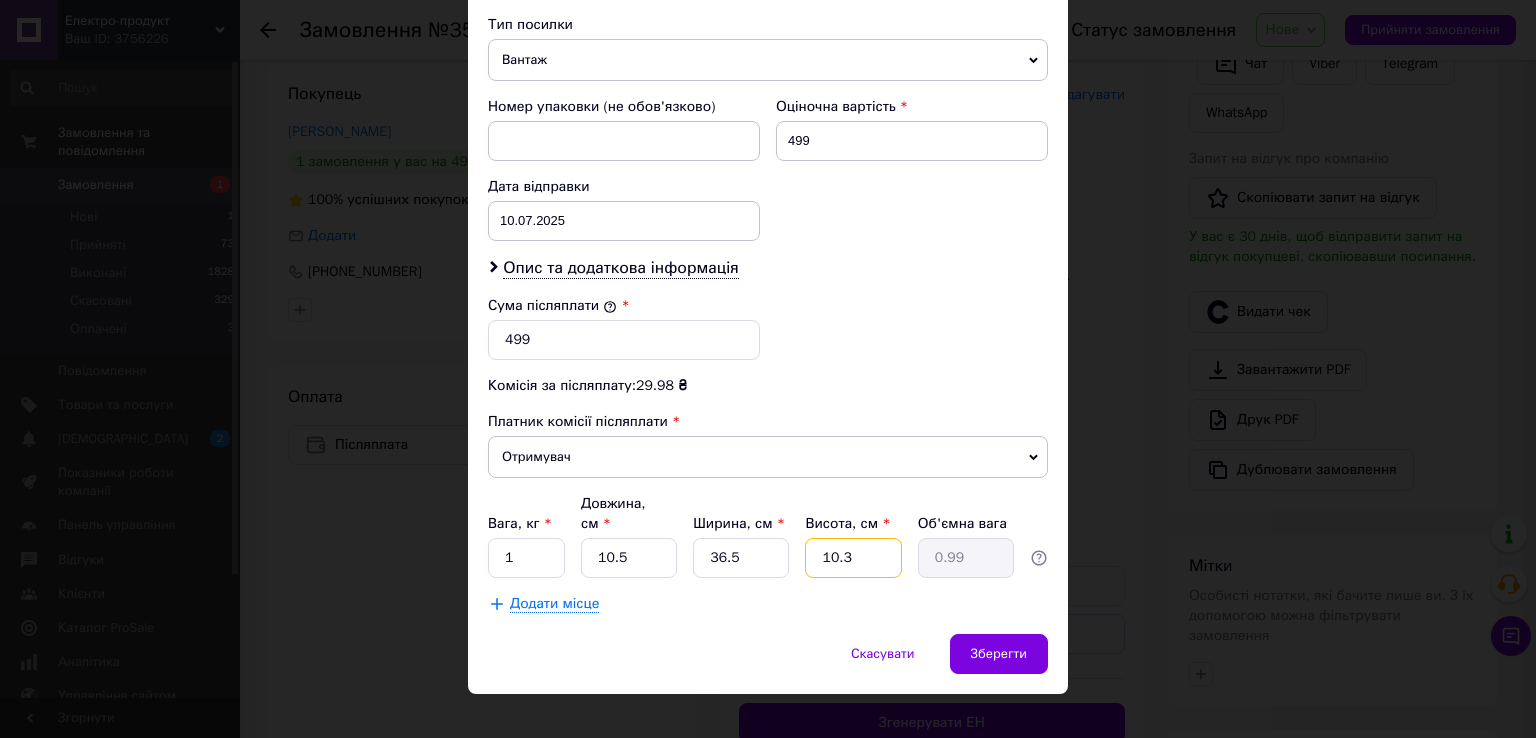 type on "10." 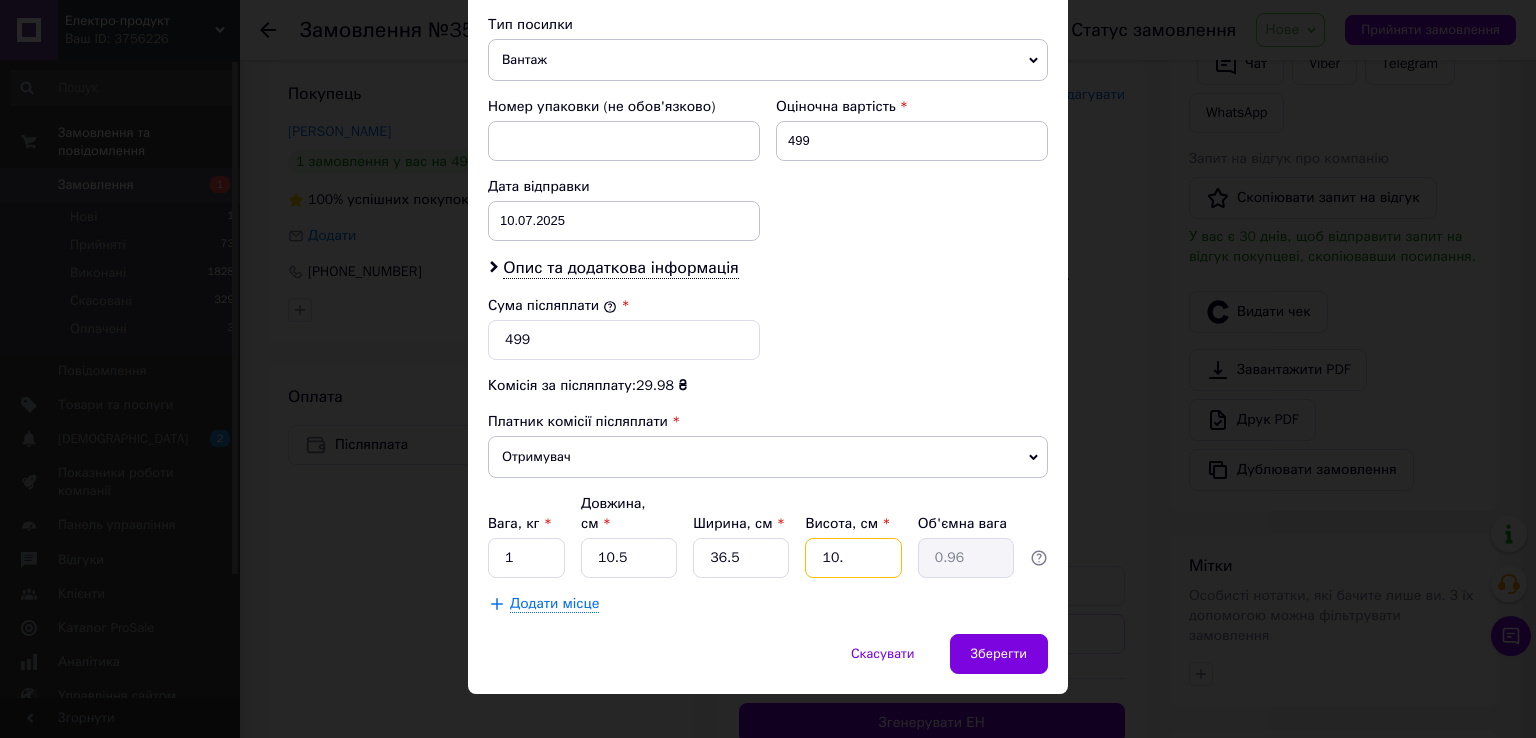 type on "10.4" 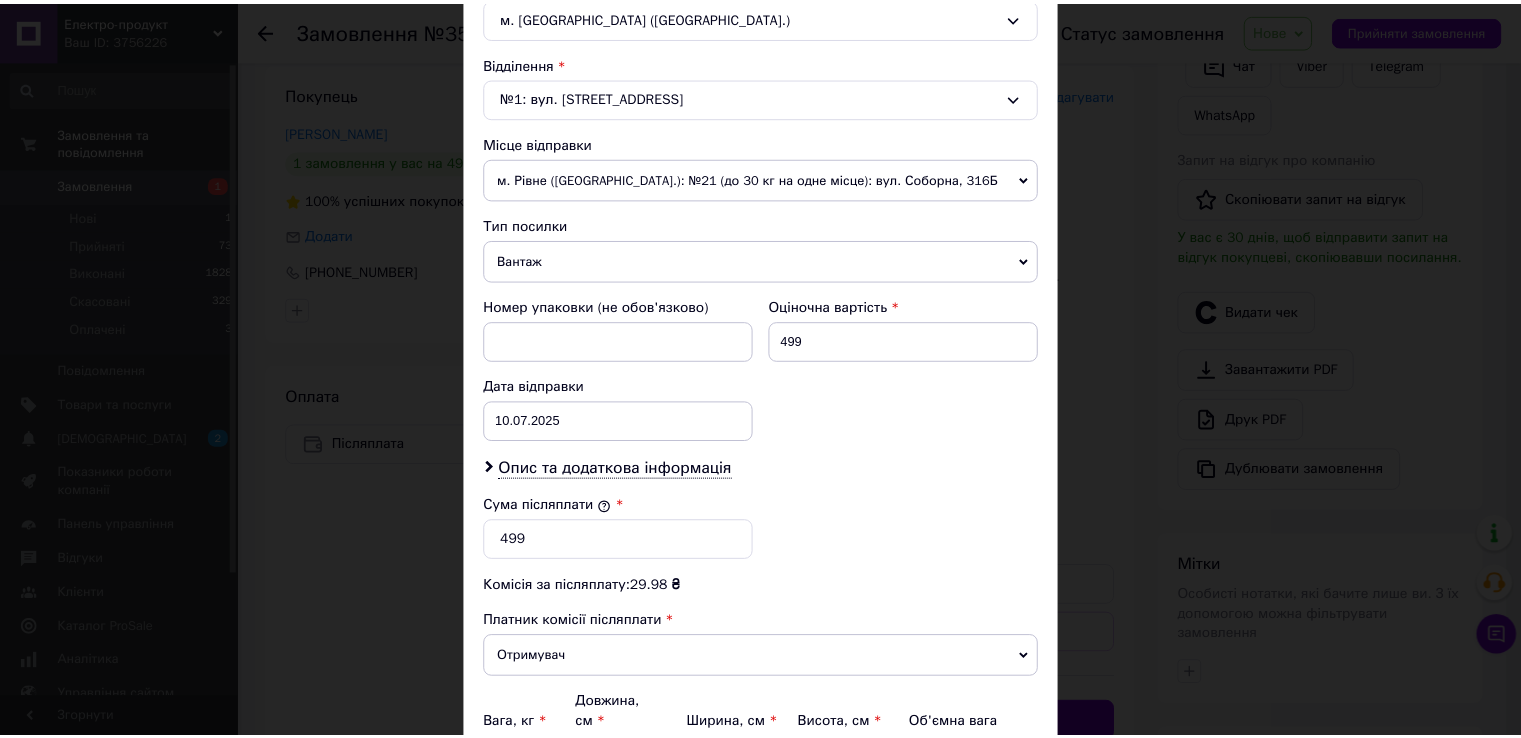 scroll, scrollTop: 782, scrollLeft: 0, axis: vertical 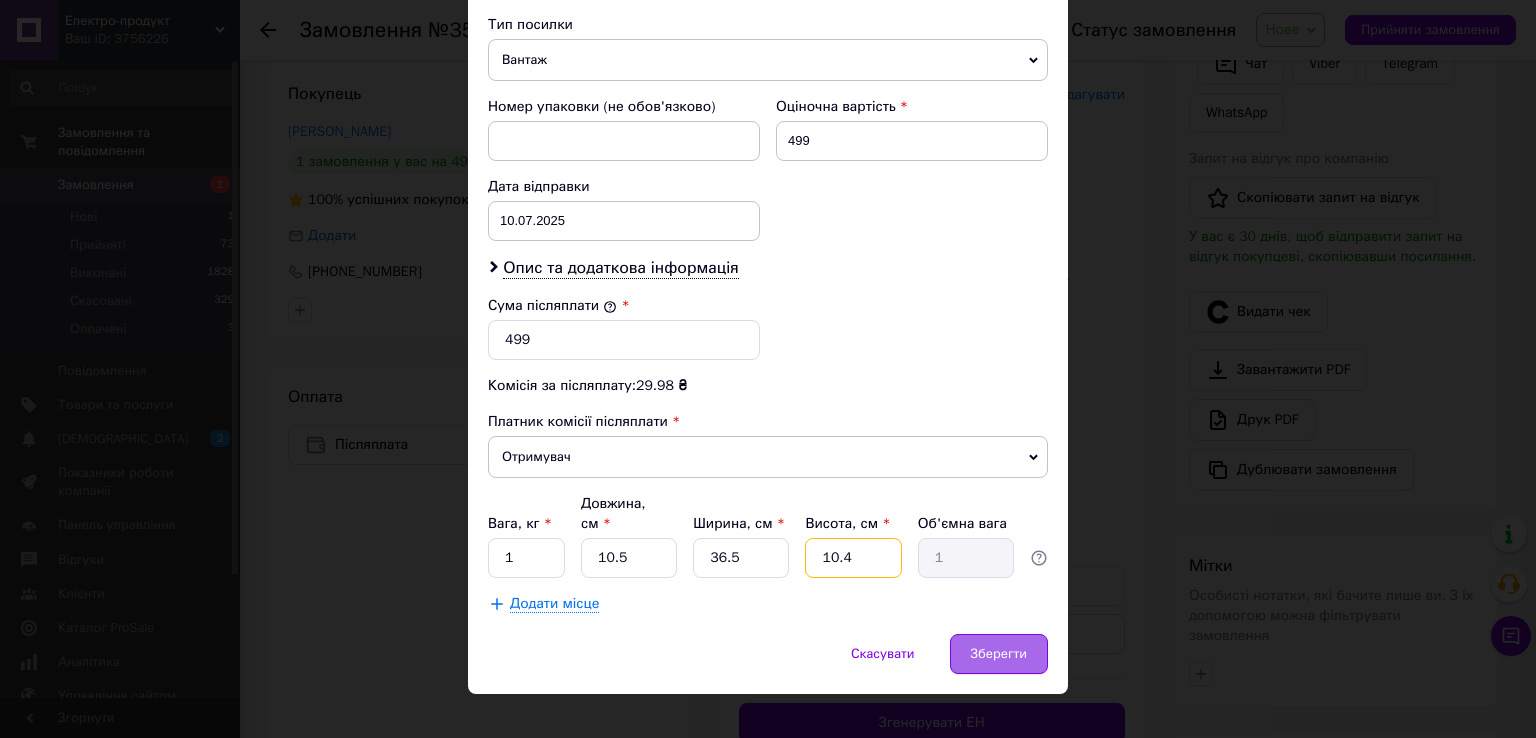 type on "10.4" 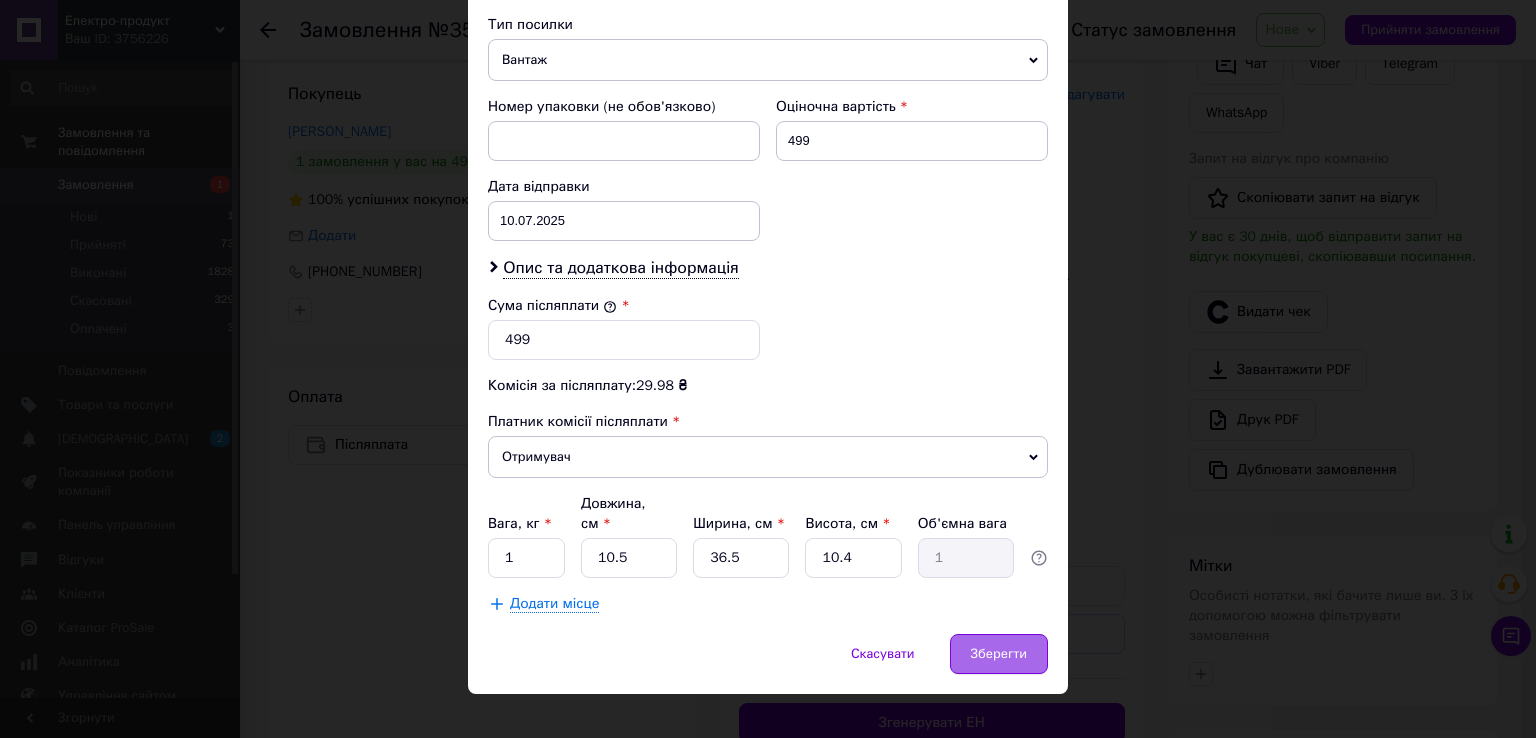 click on "Зберегти" at bounding box center [999, 654] 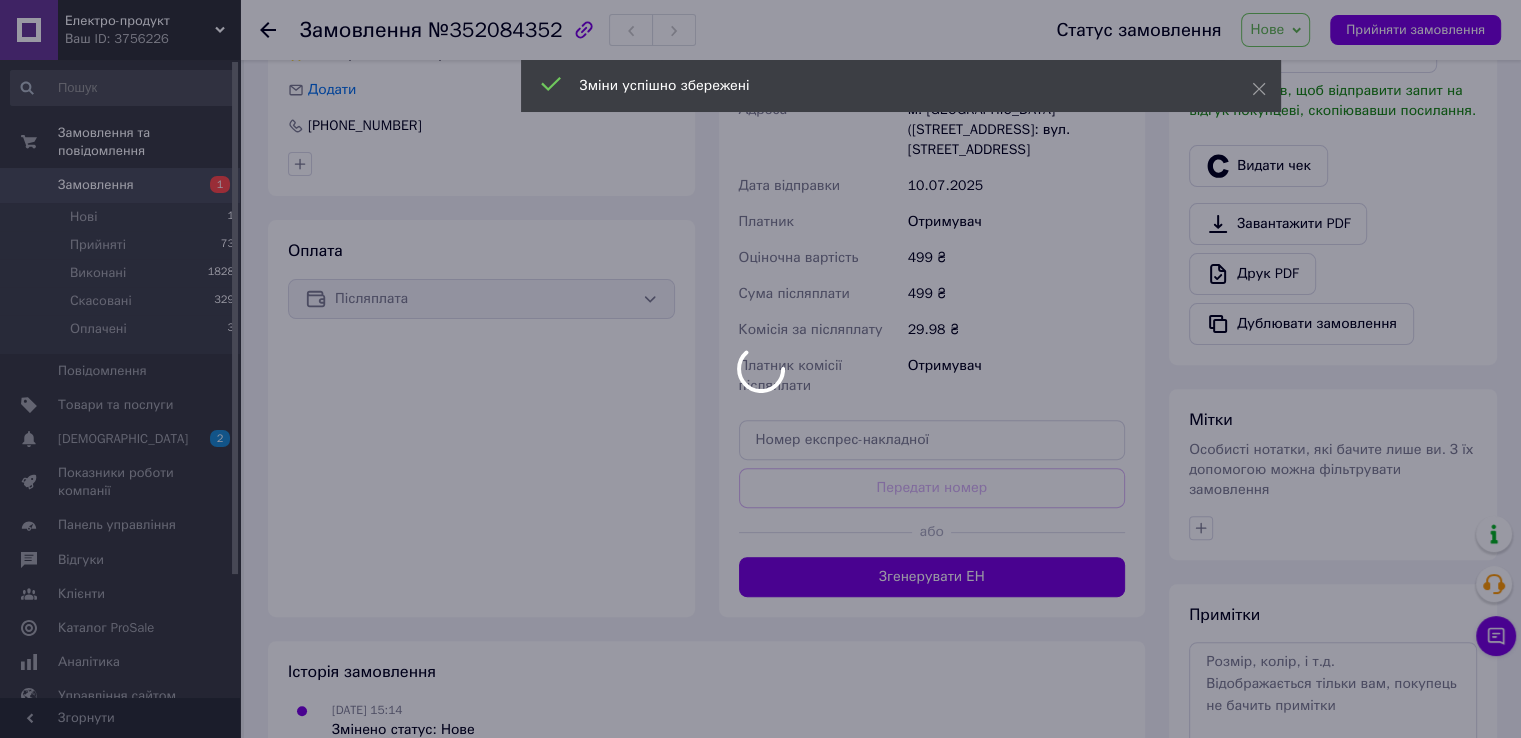 scroll, scrollTop: 644, scrollLeft: 0, axis: vertical 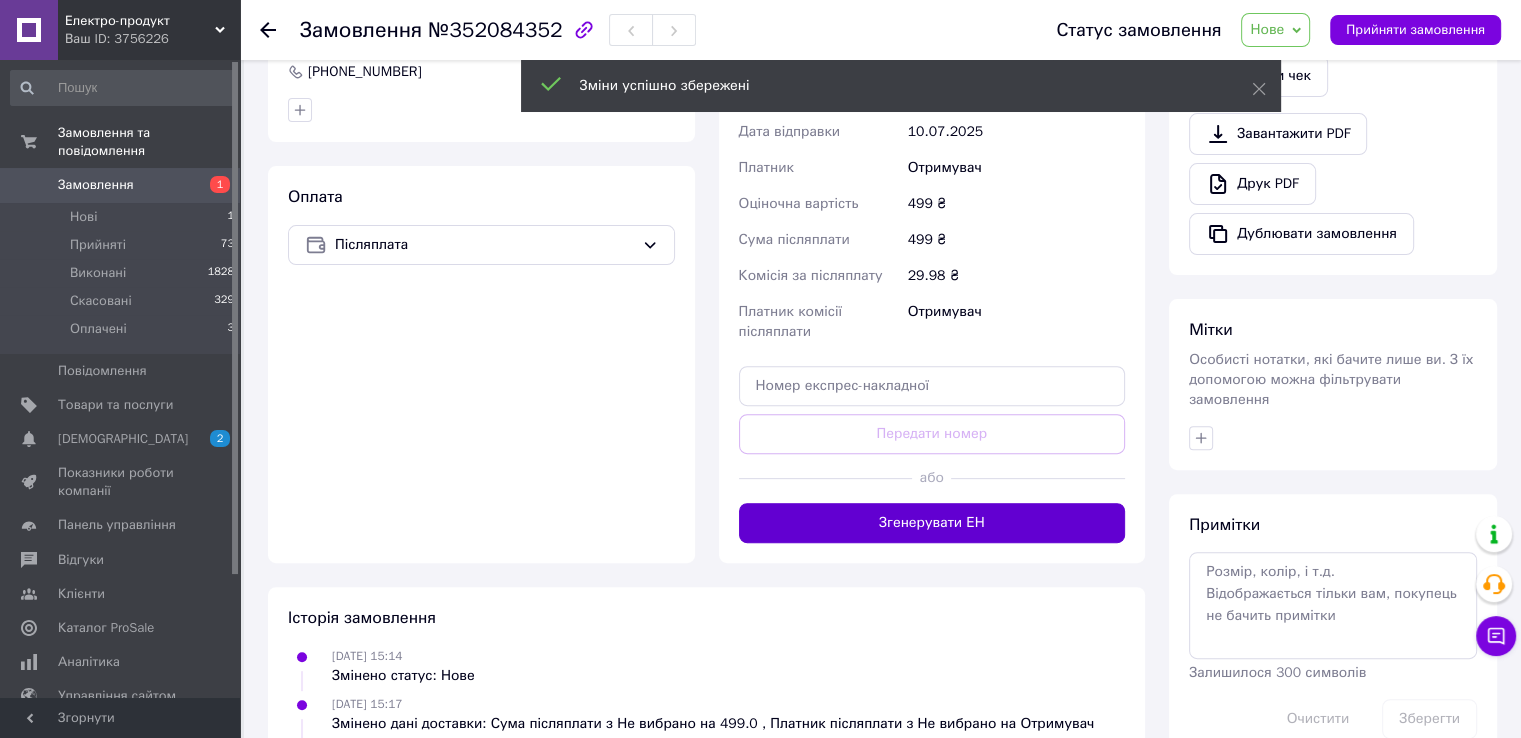 click on "Згенерувати ЕН" at bounding box center (932, 523) 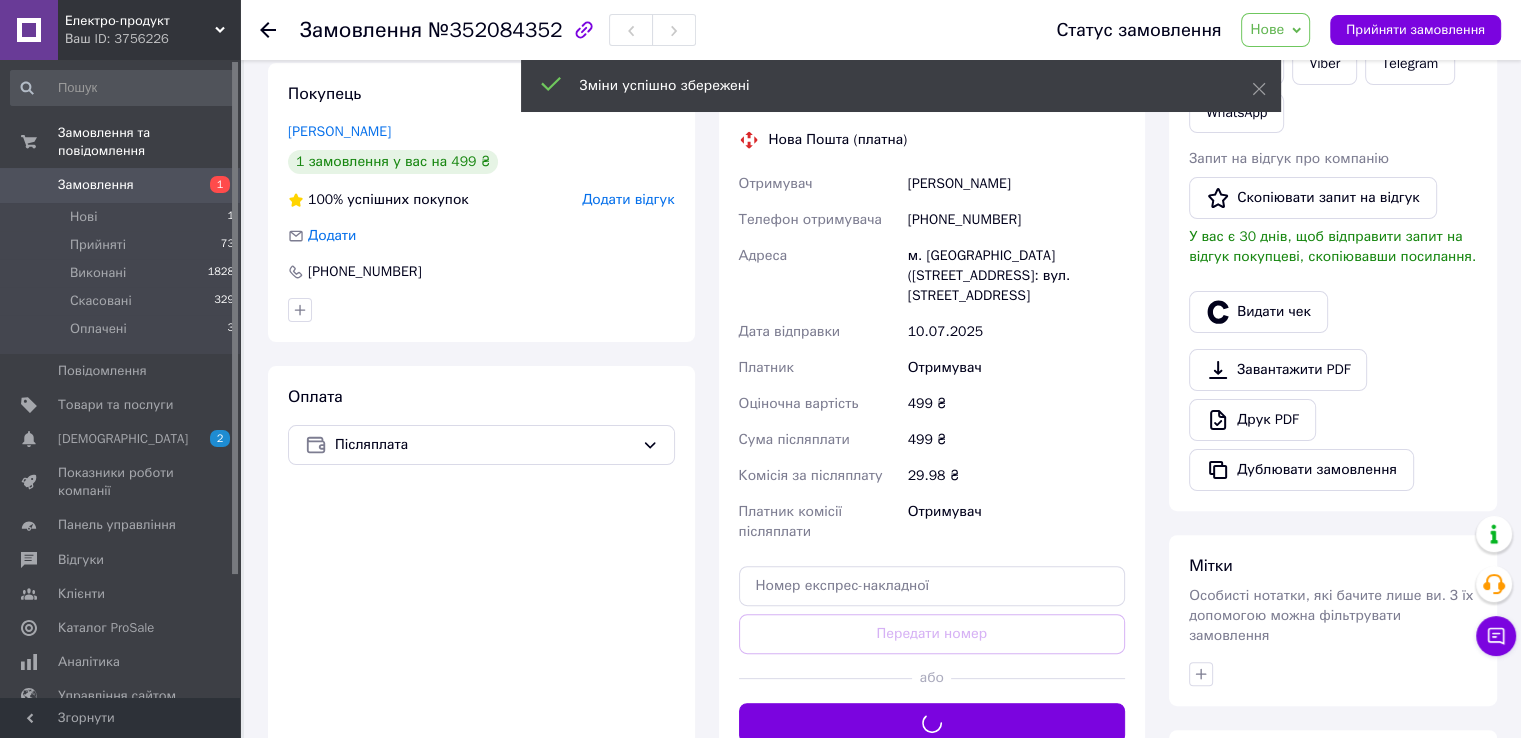 scroll, scrollTop: 344, scrollLeft: 0, axis: vertical 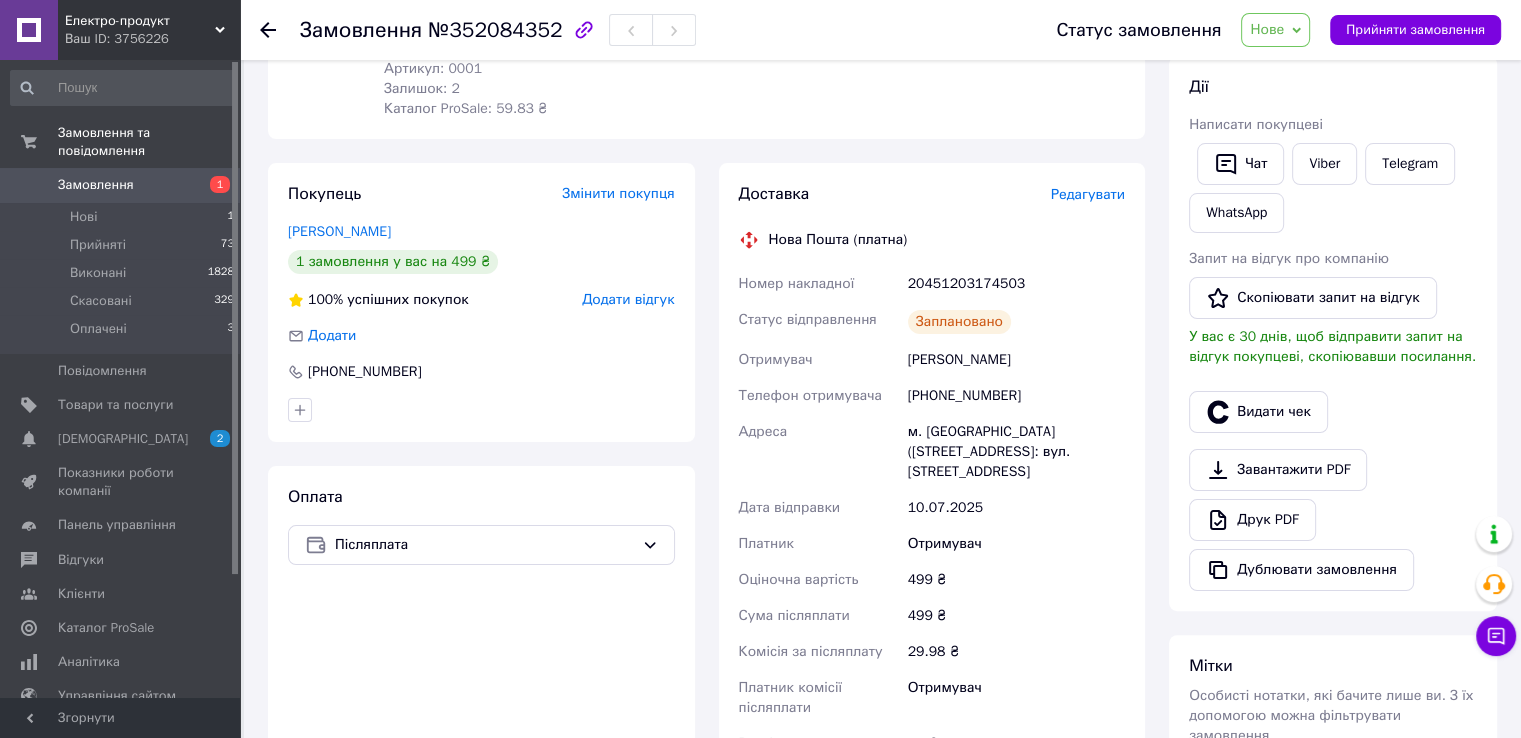 click on "20451203174503" at bounding box center [1016, 284] 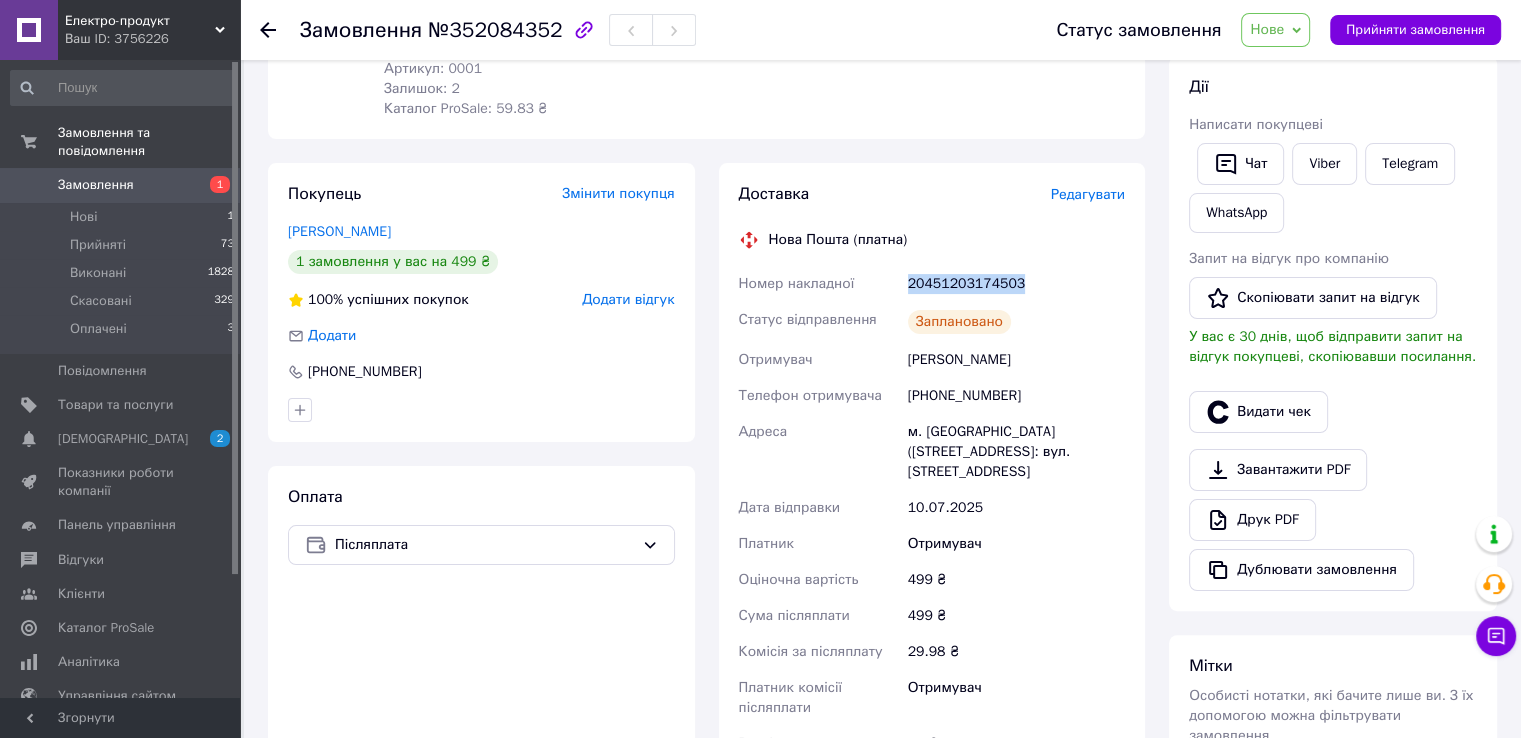 click on "20451203174503" at bounding box center (1016, 284) 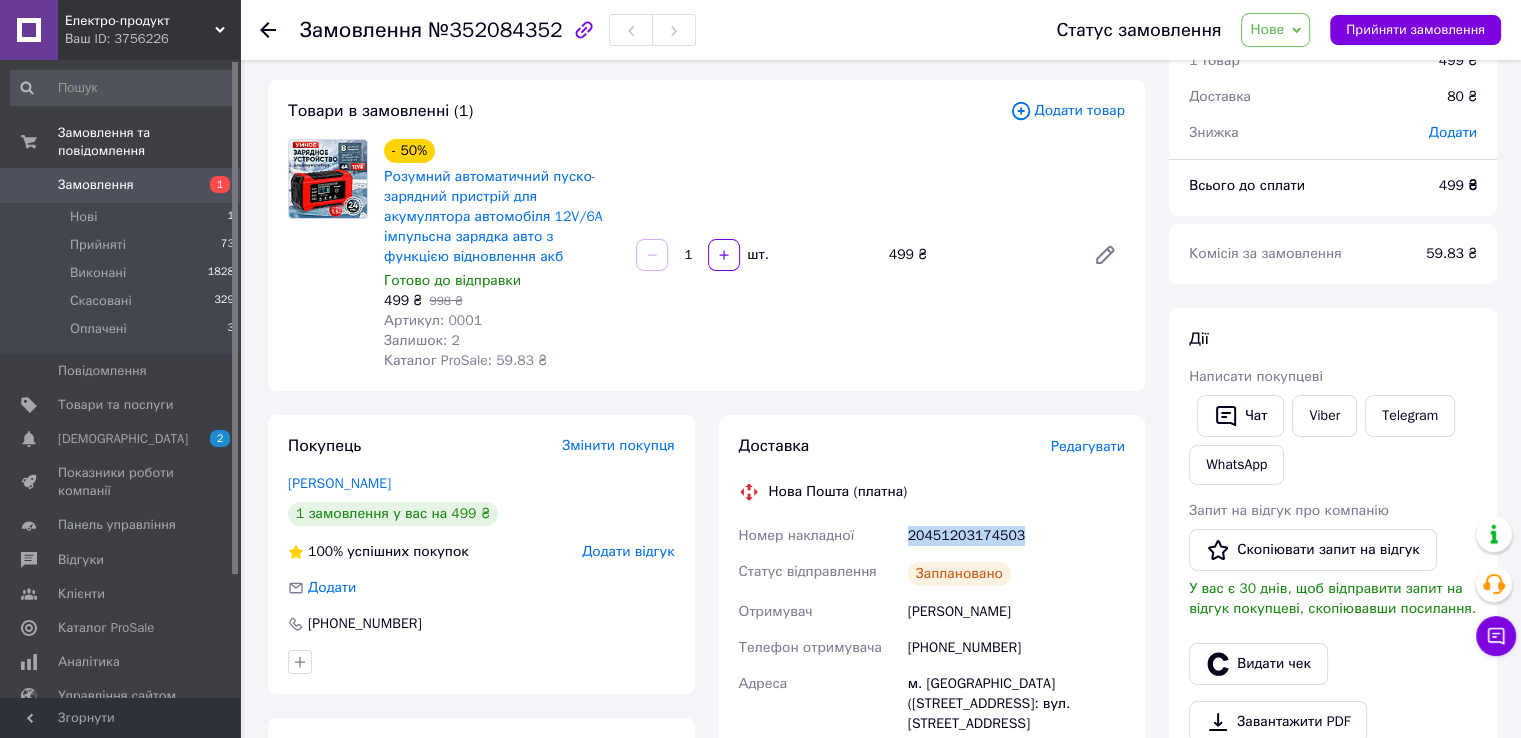 scroll, scrollTop: 117, scrollLeft: 0, axis: vertical 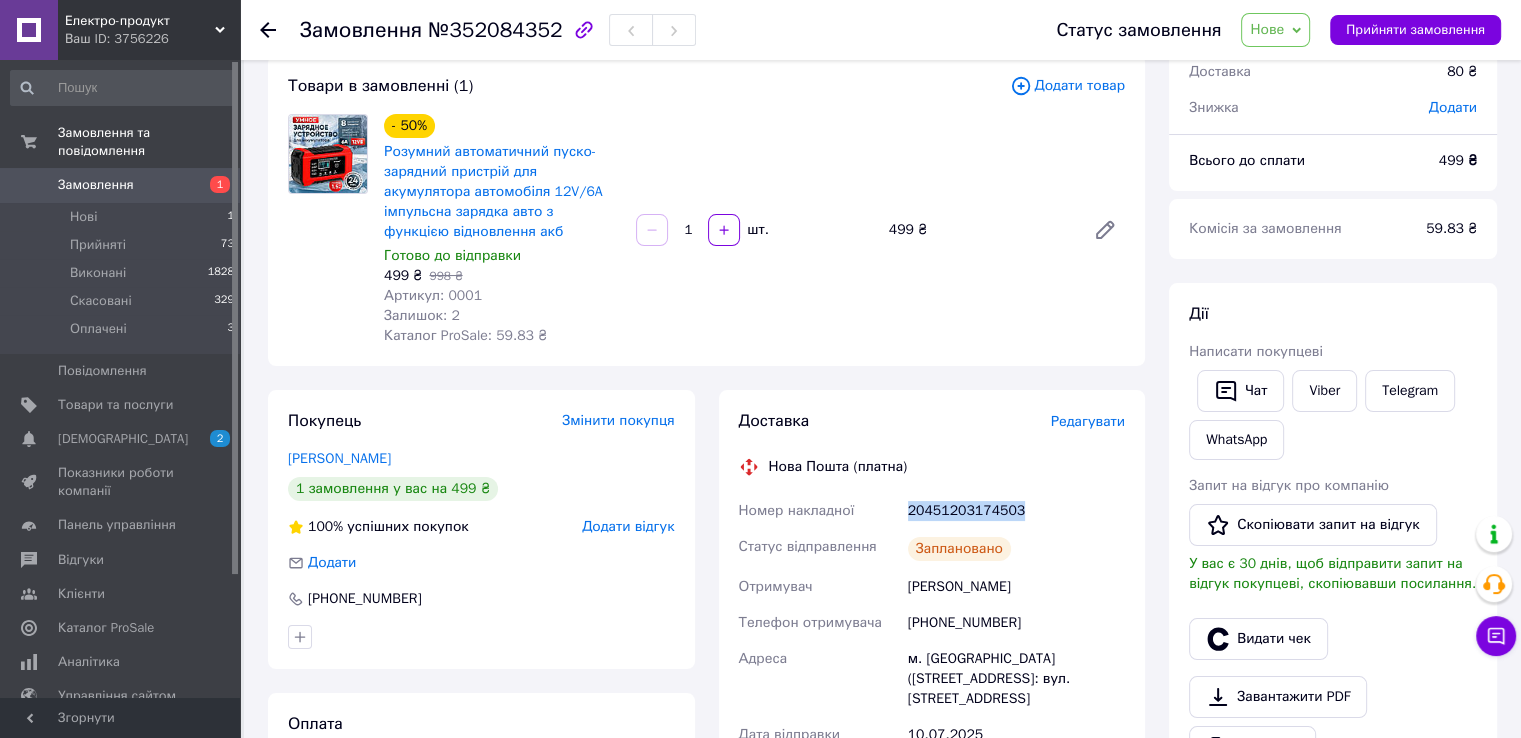 click on "Замовлення" at bounding box center (121, 185) 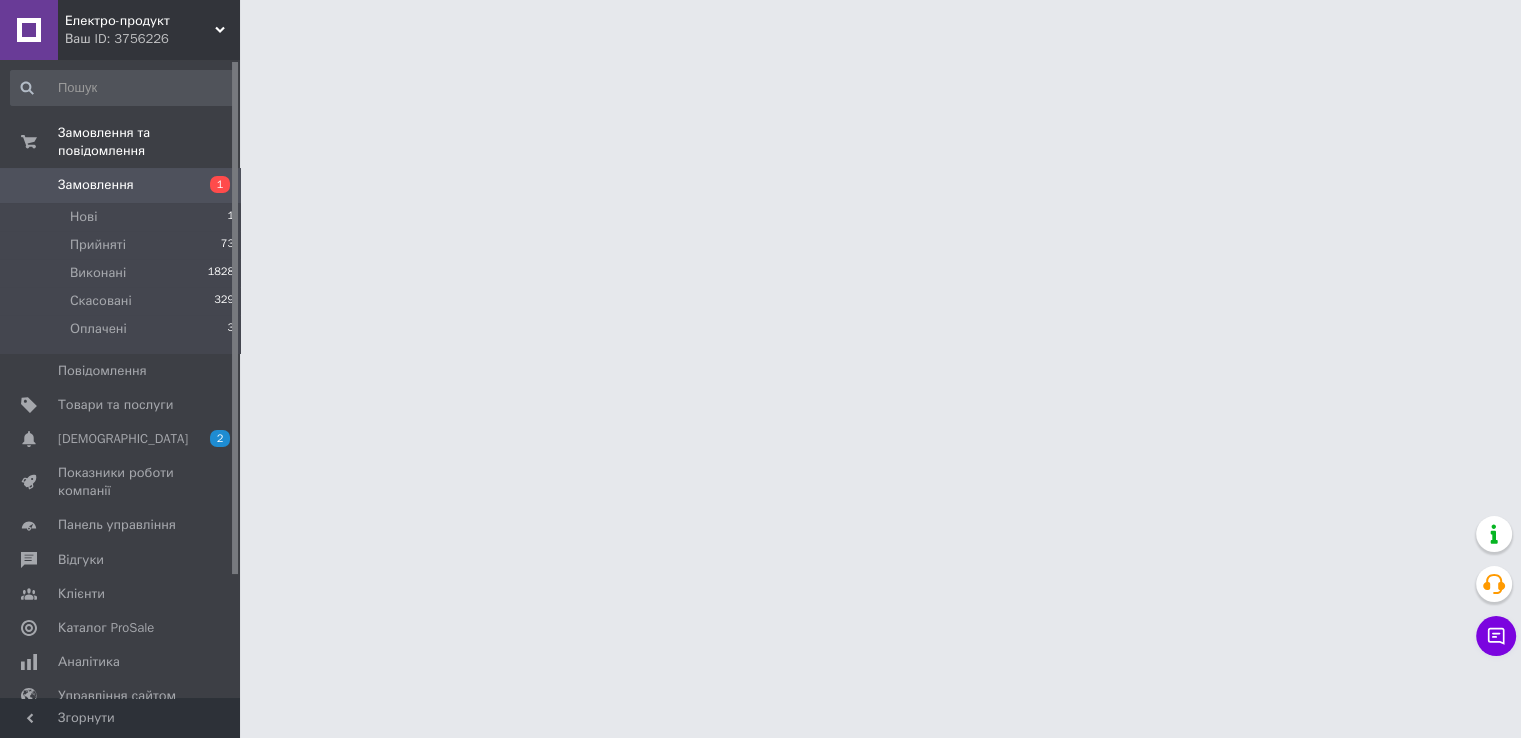 scroll, scrollTop: 0, scrollLeft: 0, axis: both 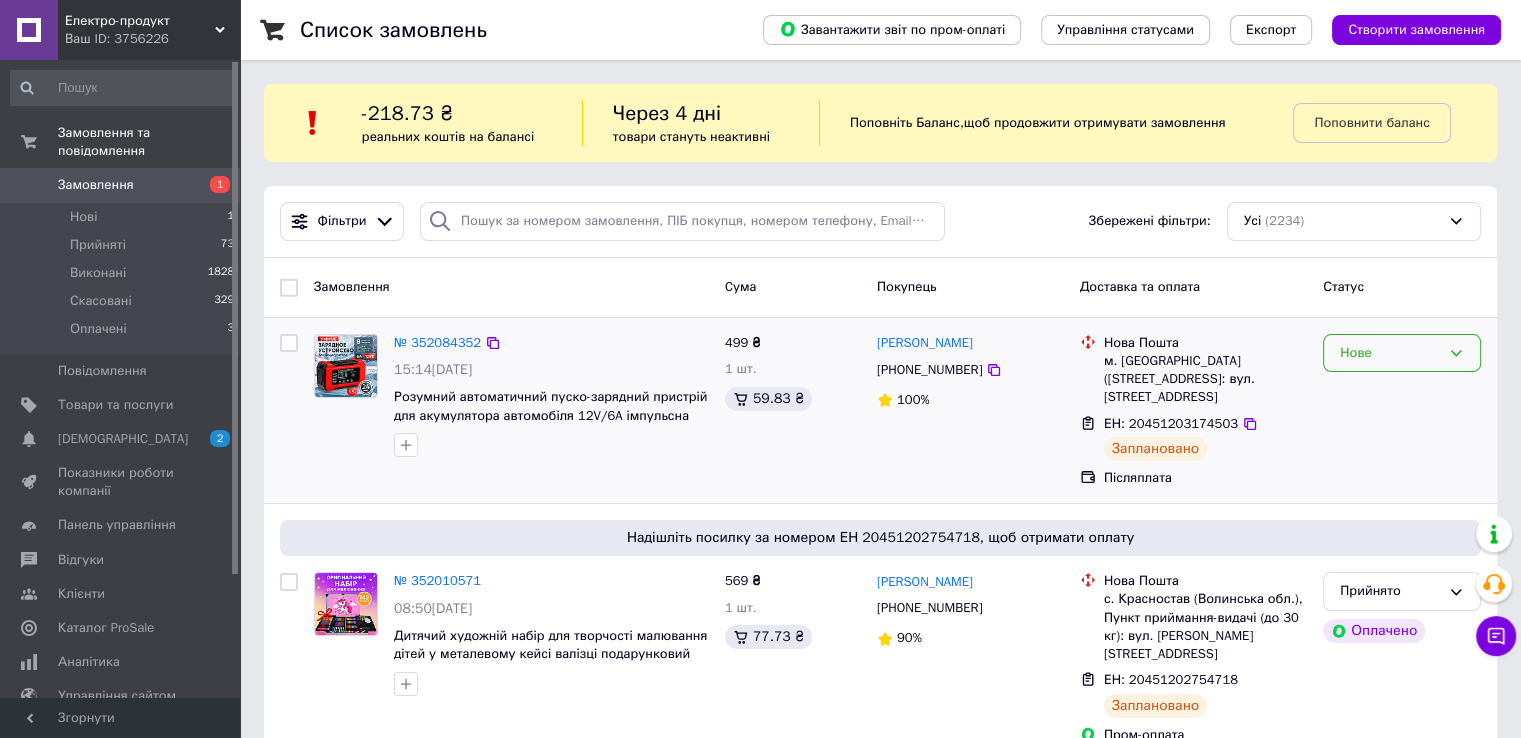 click on "Нове" at bounding box center (1402, 353) 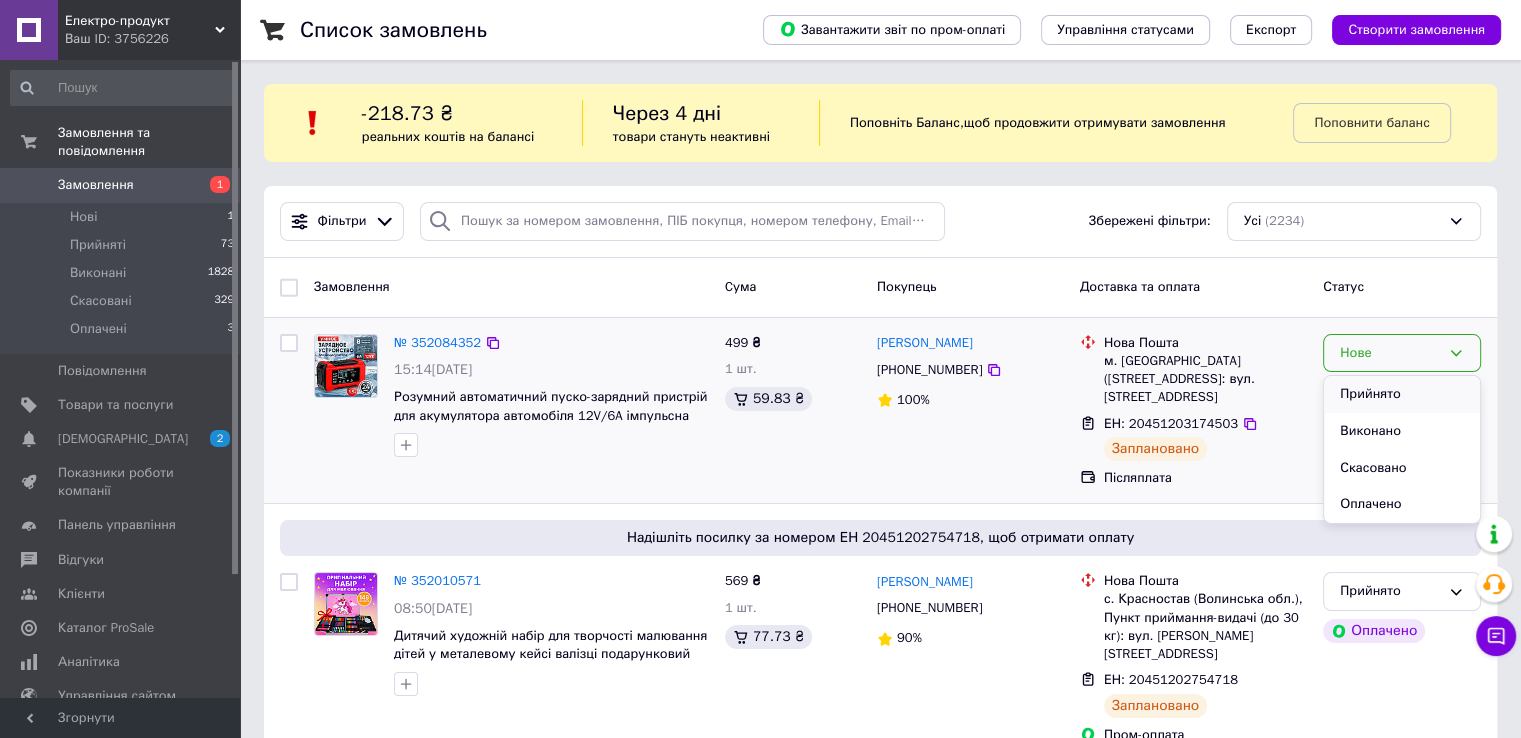 click on "Прийнято" at bounding box center [1402, 394] 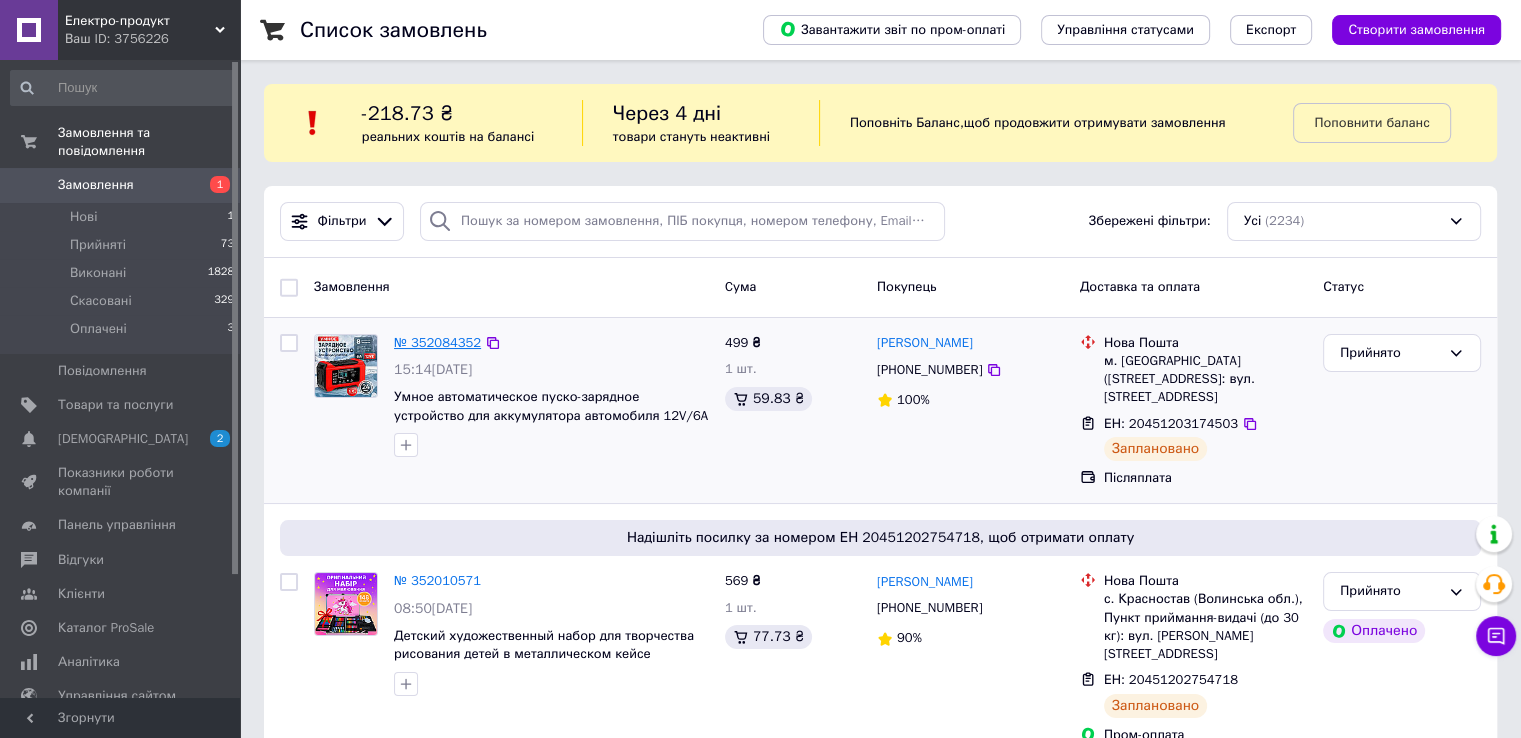 click on "№ 352084352" at bounding box center (437, 342) 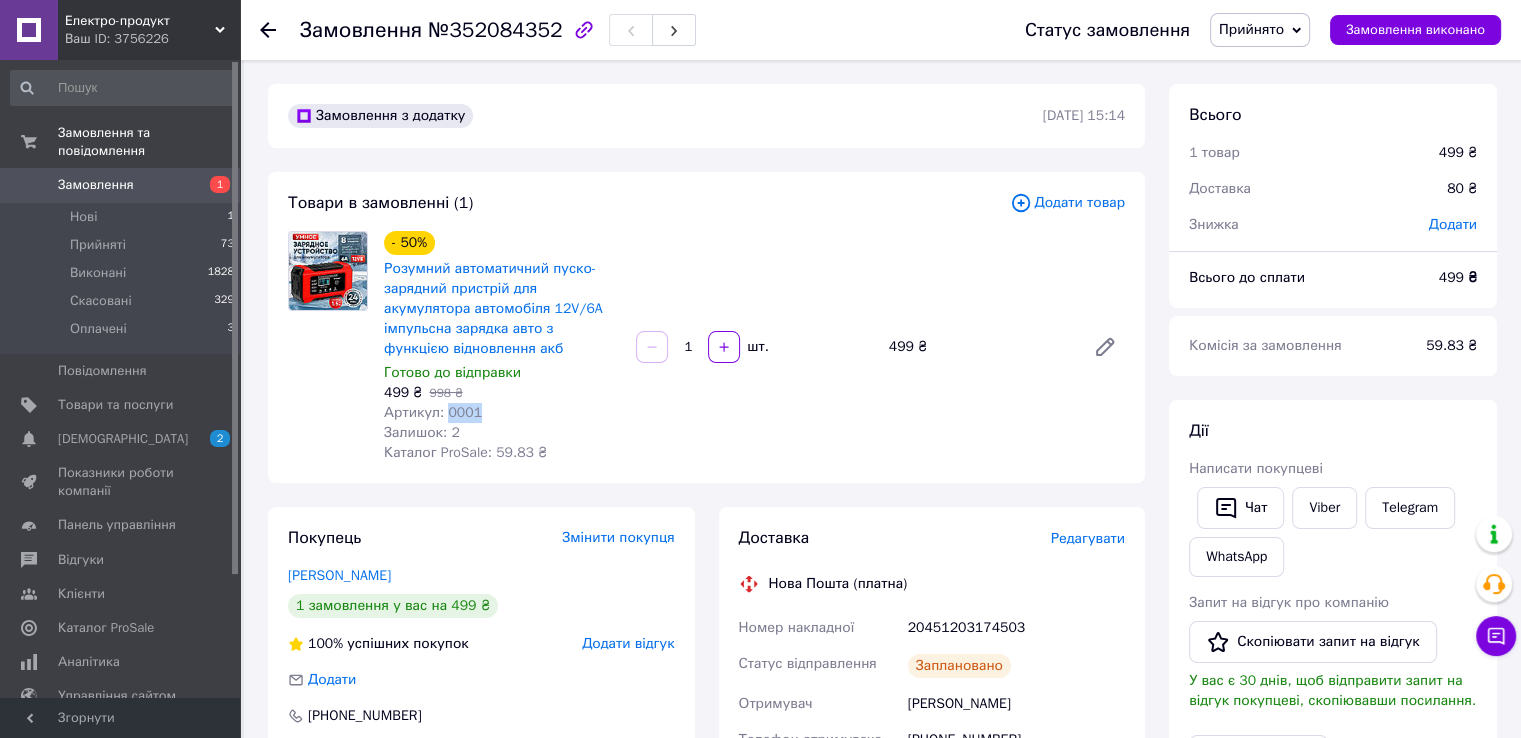 drag, startPoint x: 475, startPoint y: 409, endPoint x: 445, endPoint y: 413, distance: 30.265491 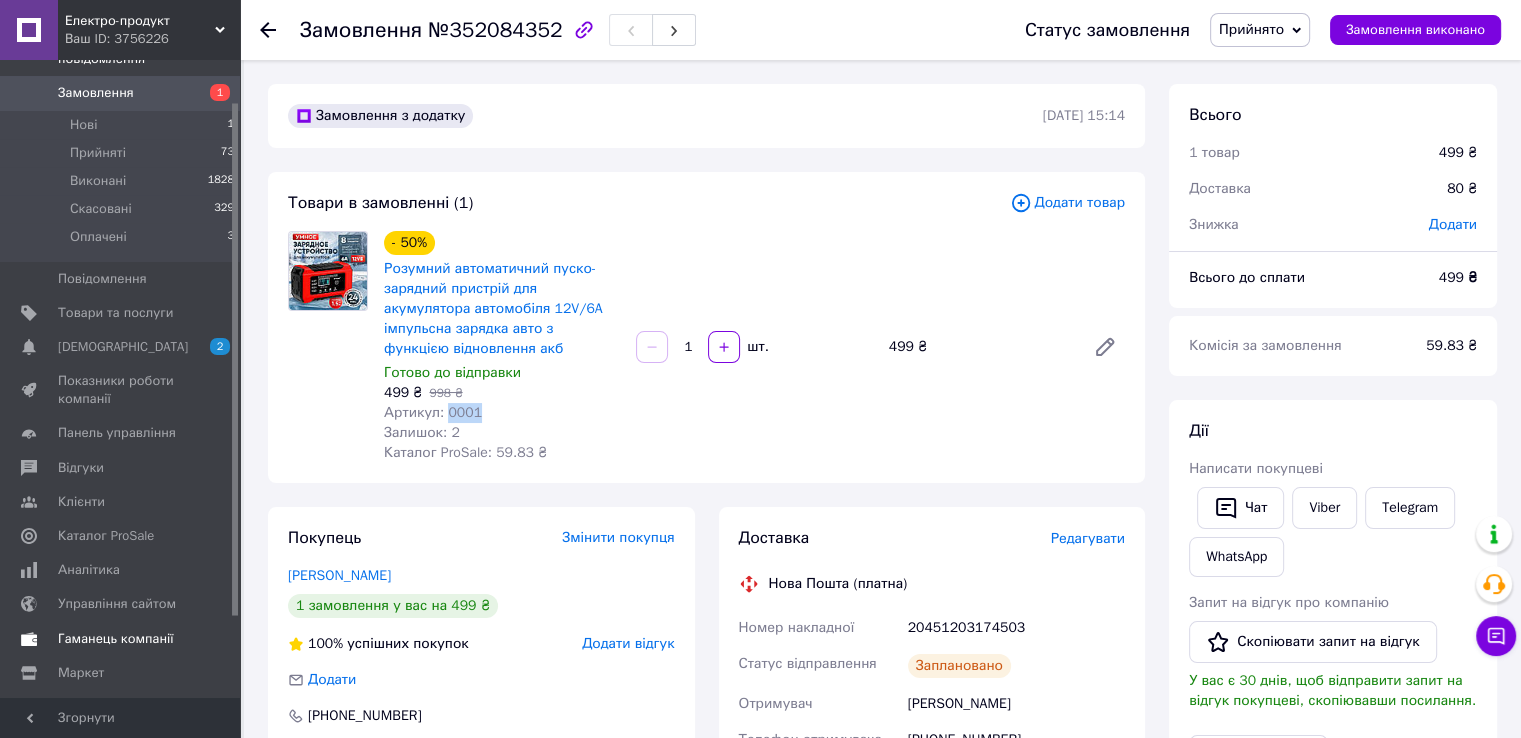 scroll, scrollTop: 152, scrollLeft: 0, axis: vertical 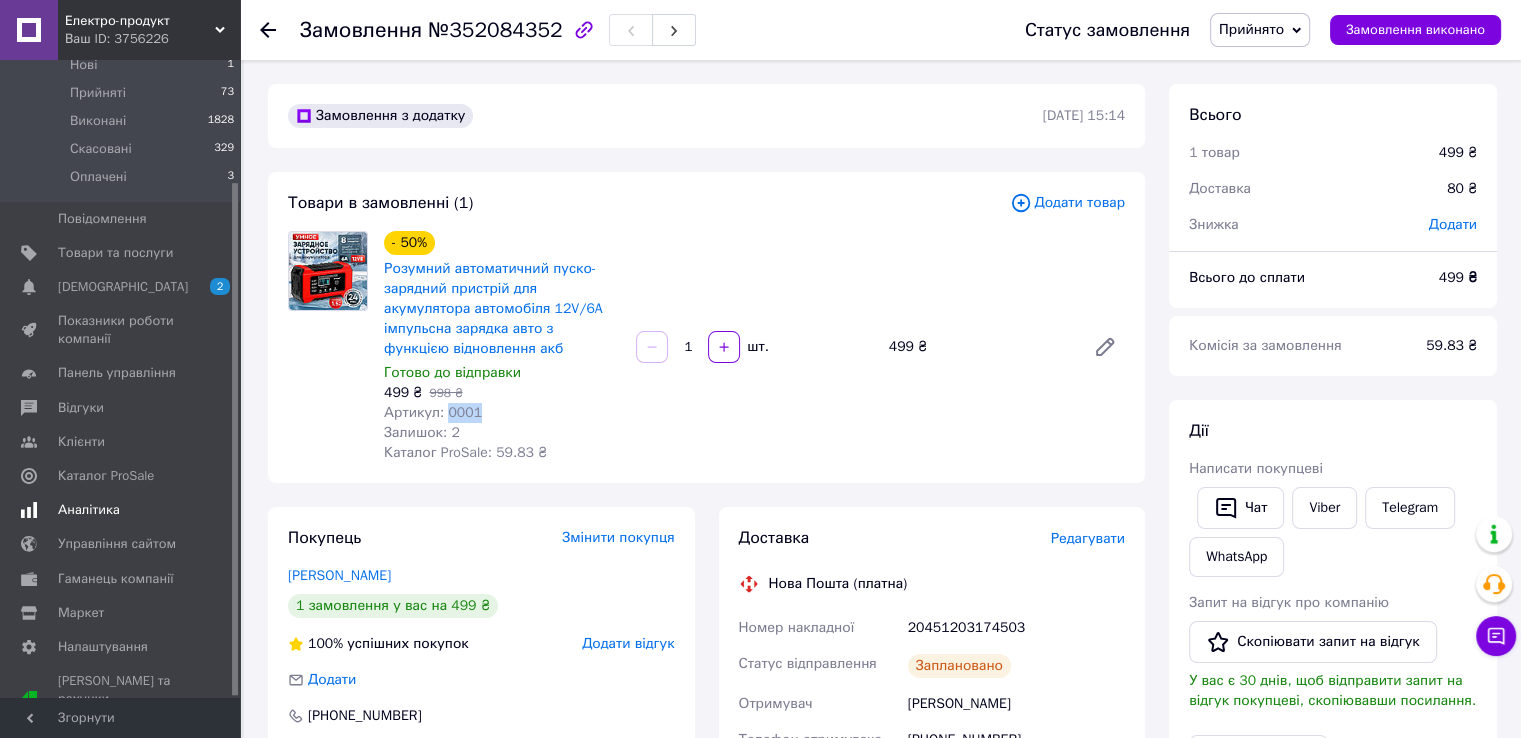 click on "Аналітика" at bounding box center (121, 510) 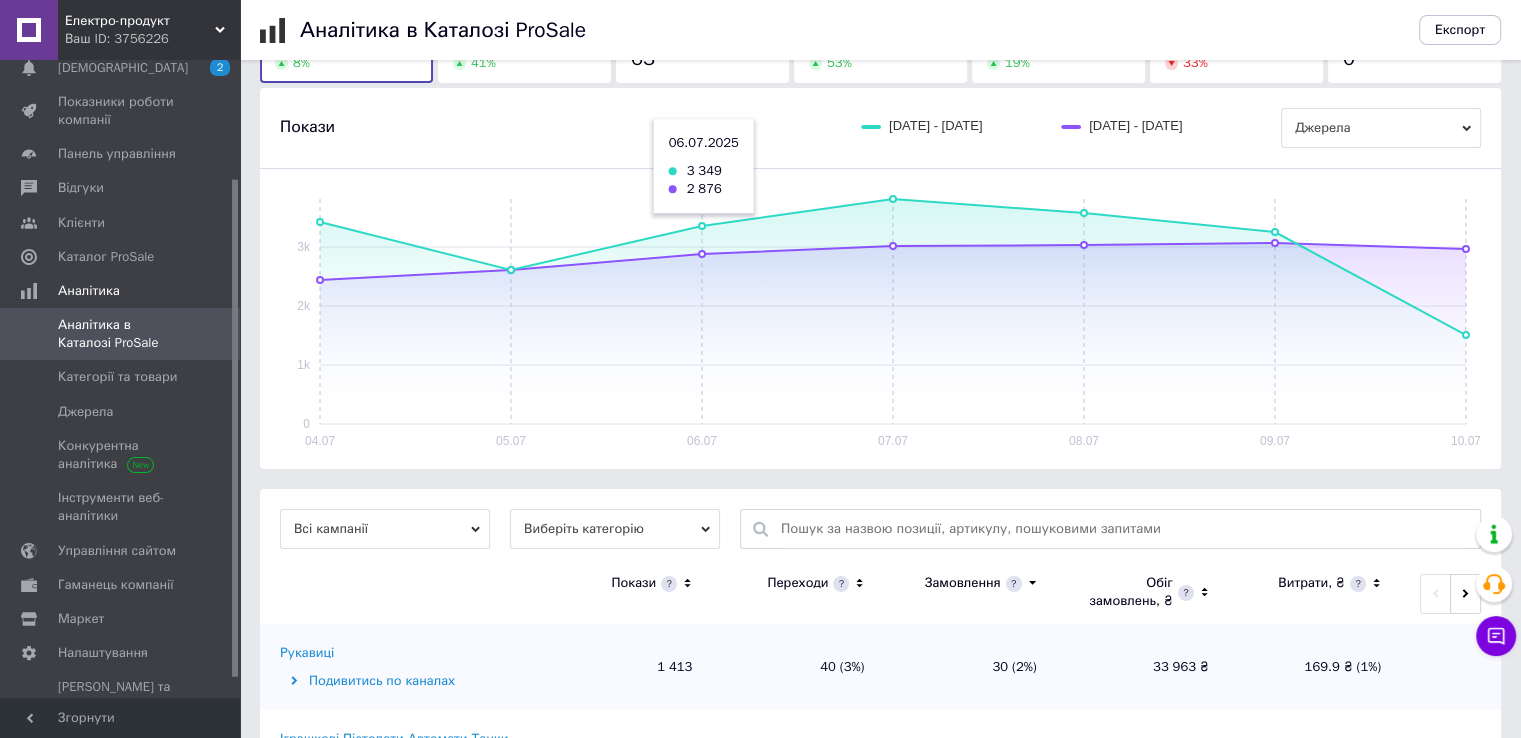 scroll, scrollTop: 400, scrollLeft: 0, axis: vertical 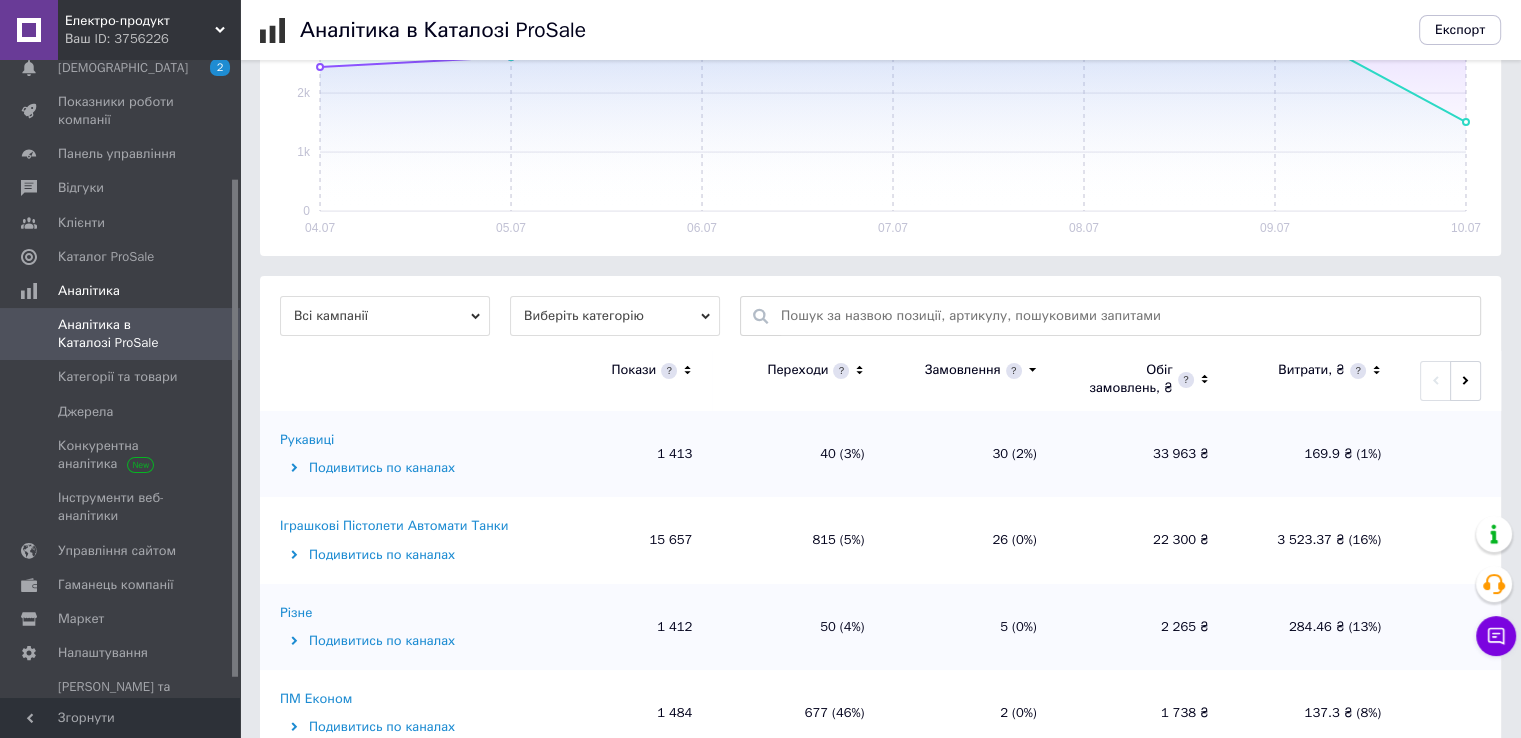 click at bounding box center [1125, 316] 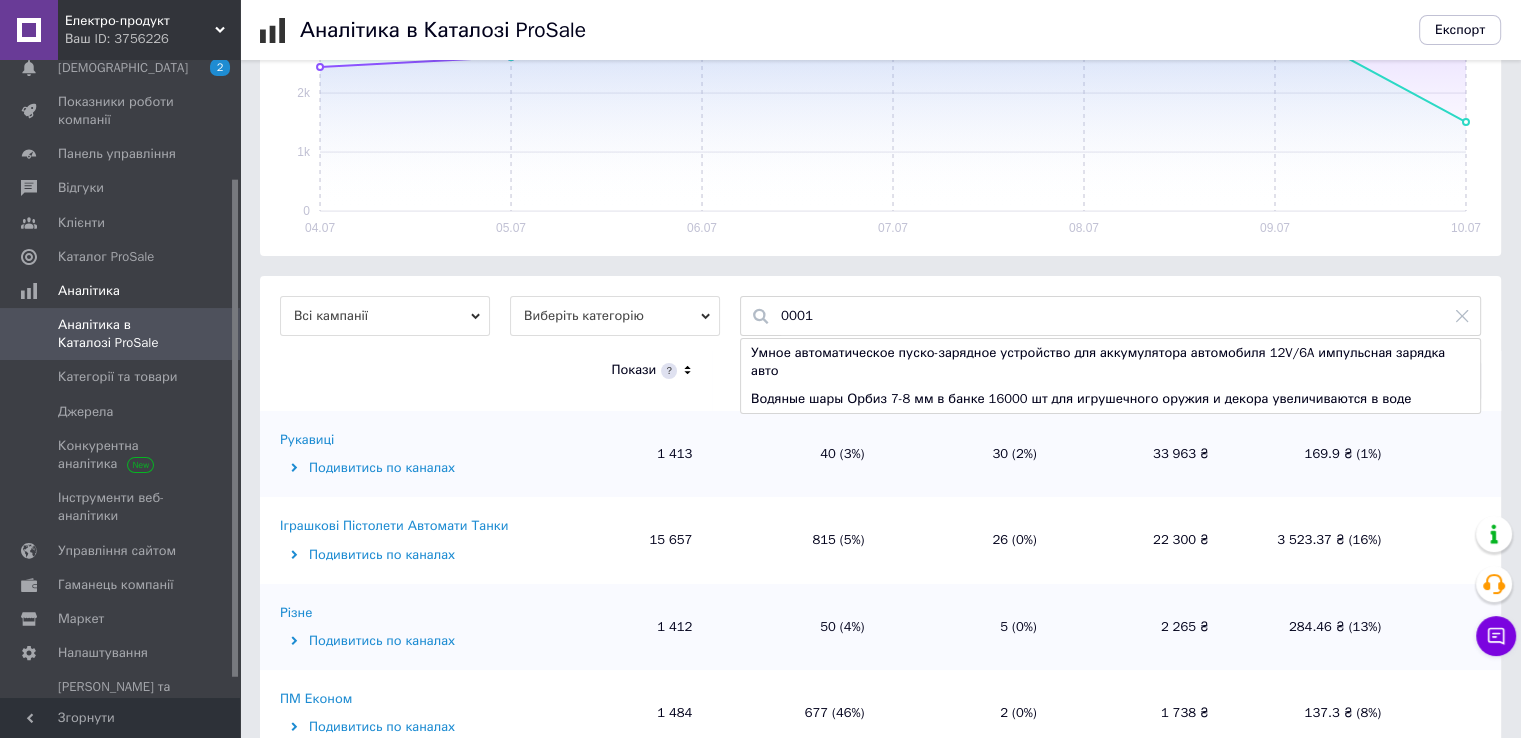 click on "Умное автоматическое пуско-зарядное устройство для аккумулятора автомобиля 12V/6A импульсная зарядка авто" at bounding box center (1110, 362) 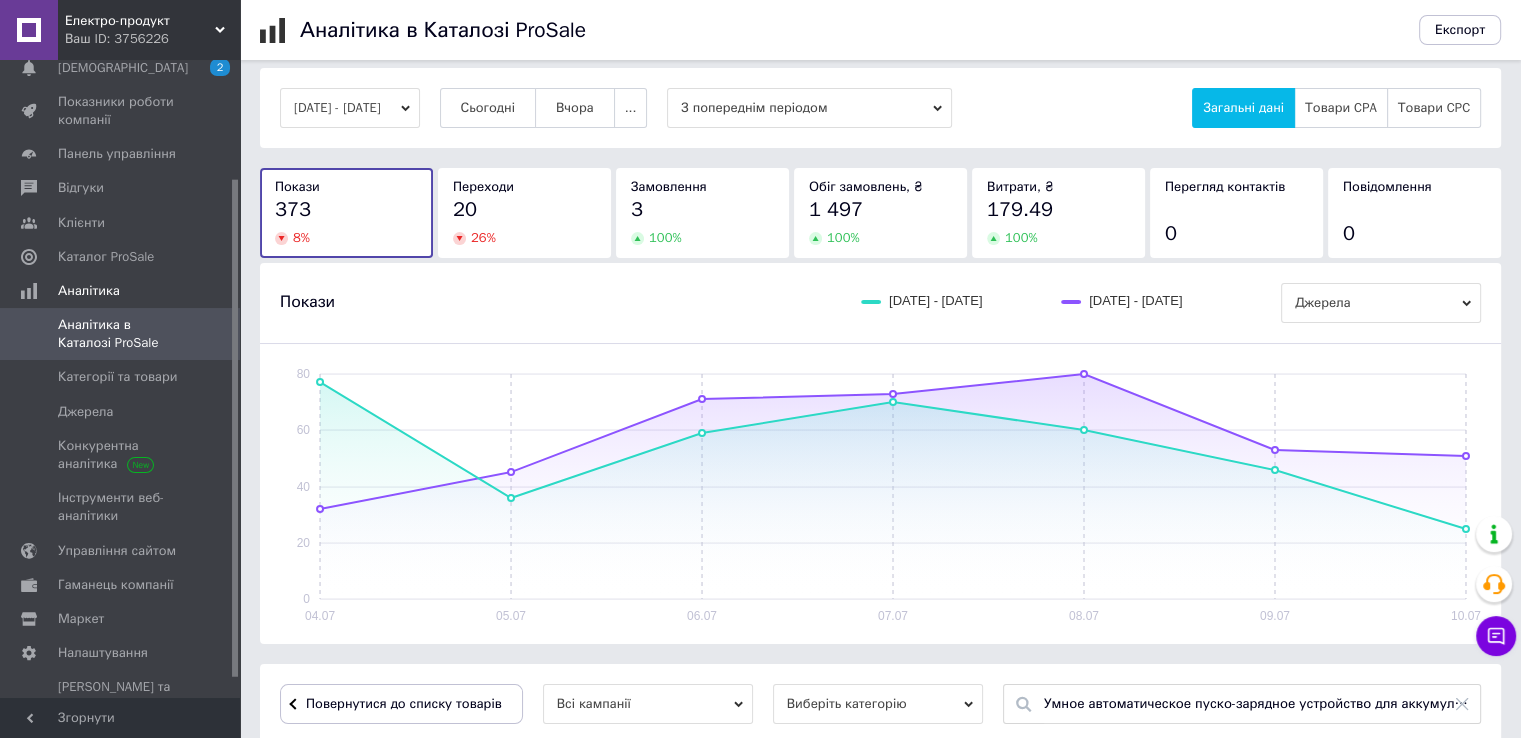 scroll, scrollTop: 0, scrollLeft: 0, axis: both 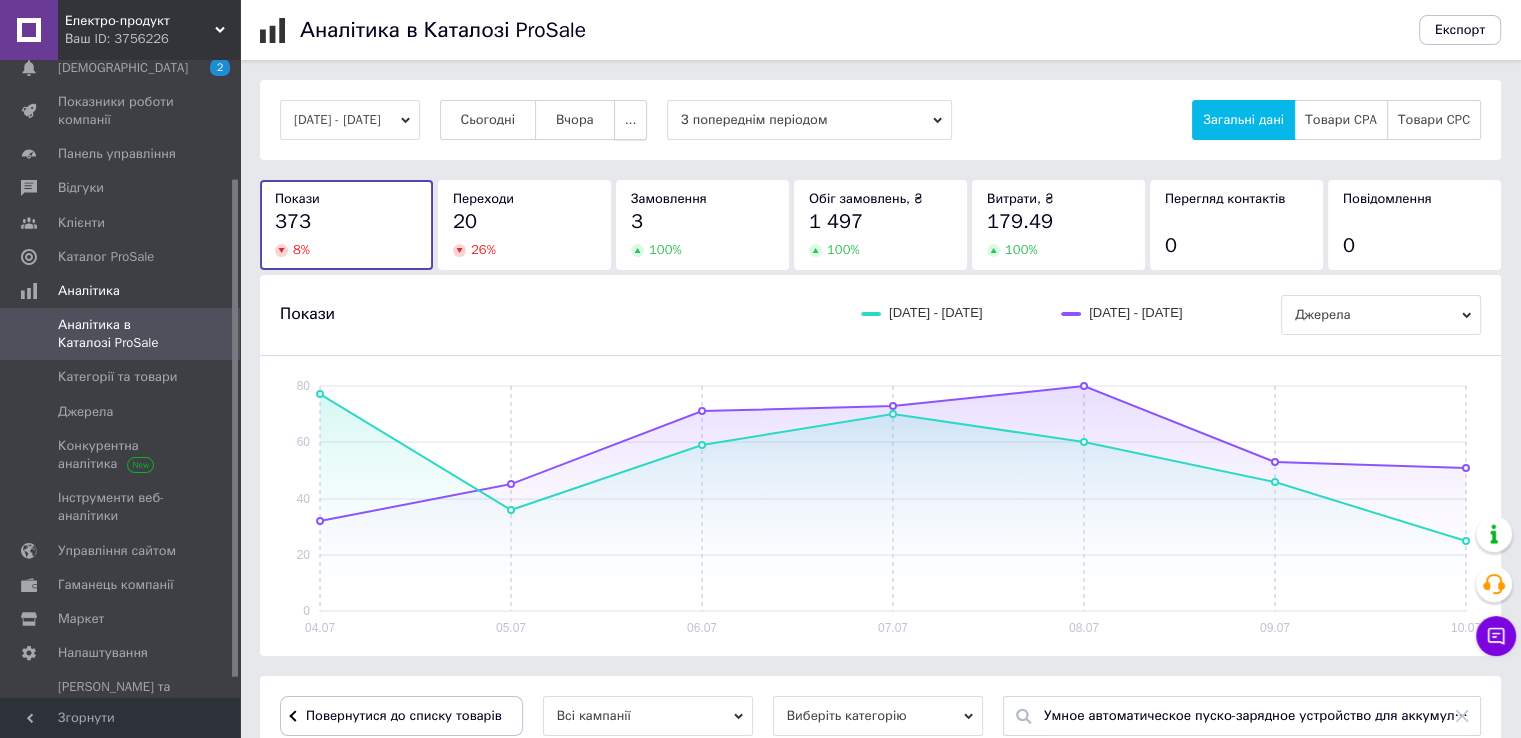 click on "..." at bounding box center (631, 120) 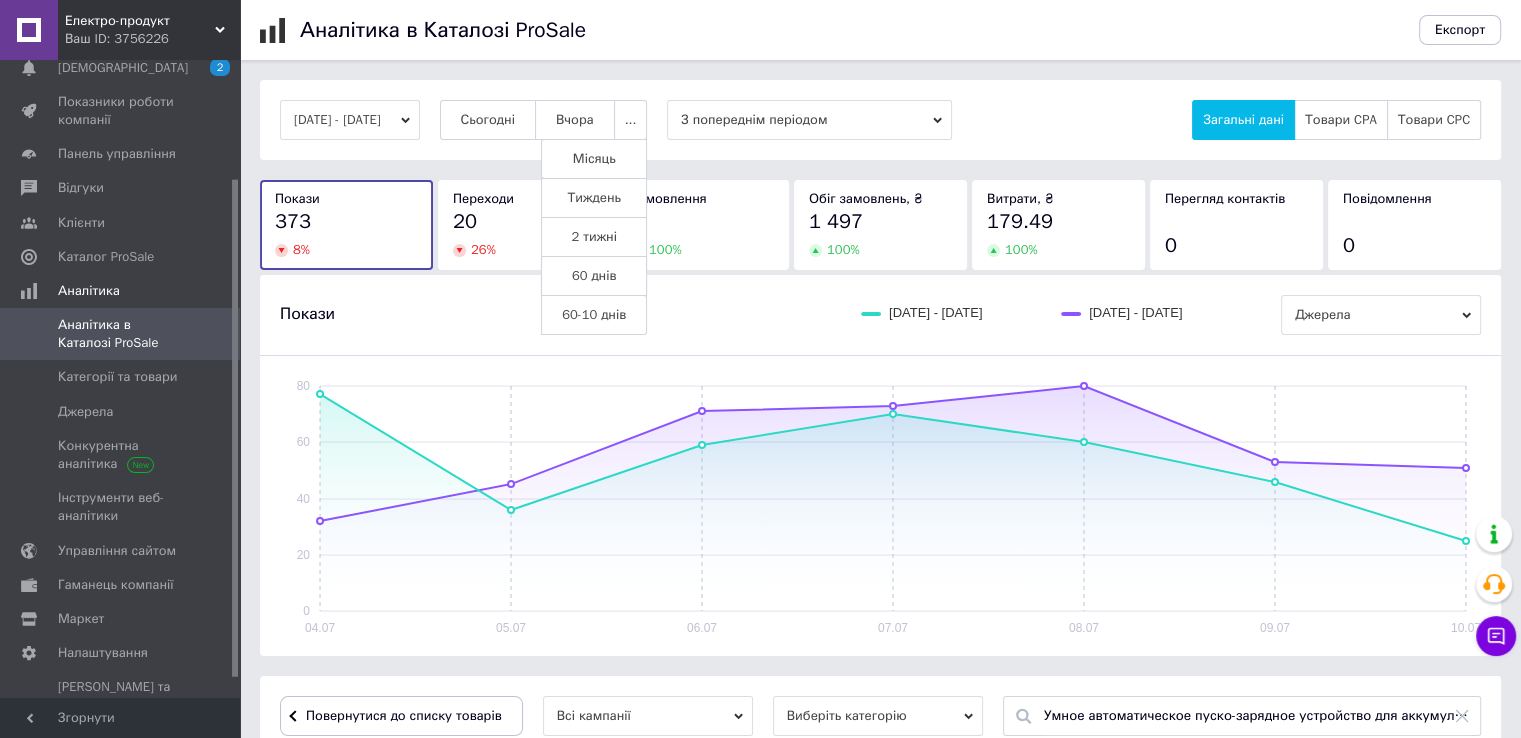 click on "60 днів" at bounding box center [594, 276] 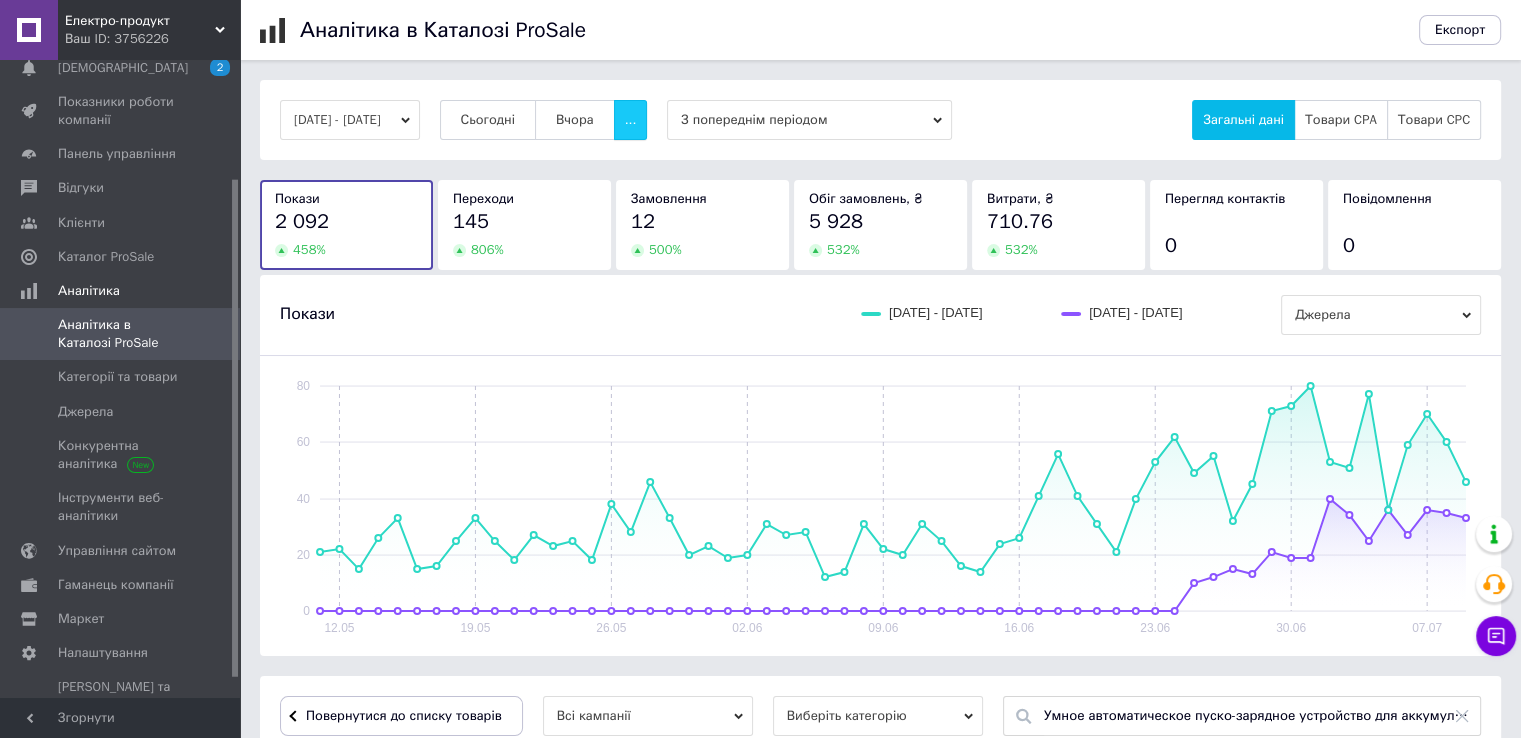 click on "..." at bounding box center [631, 120] 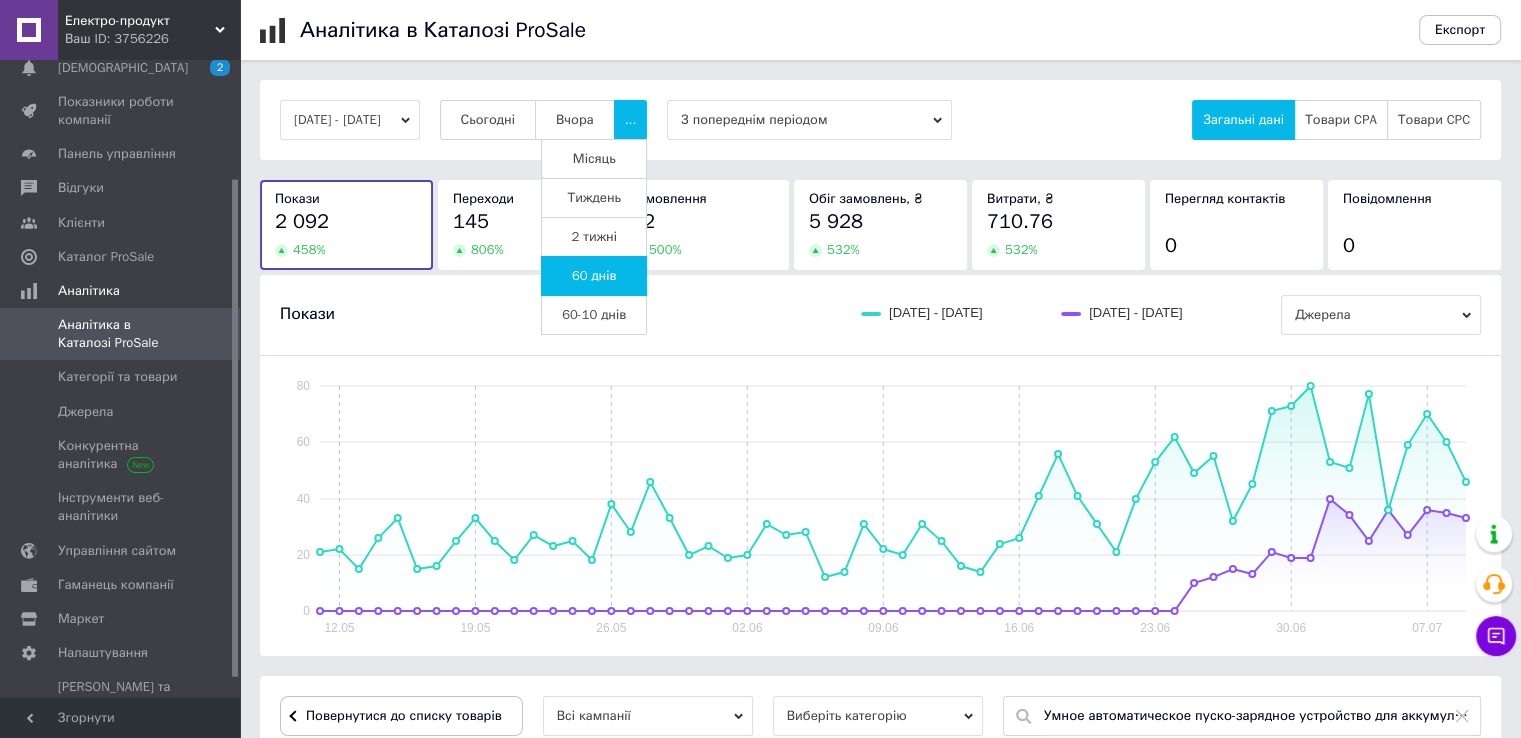 click on "Місяць" at bounding box center [594, 159] 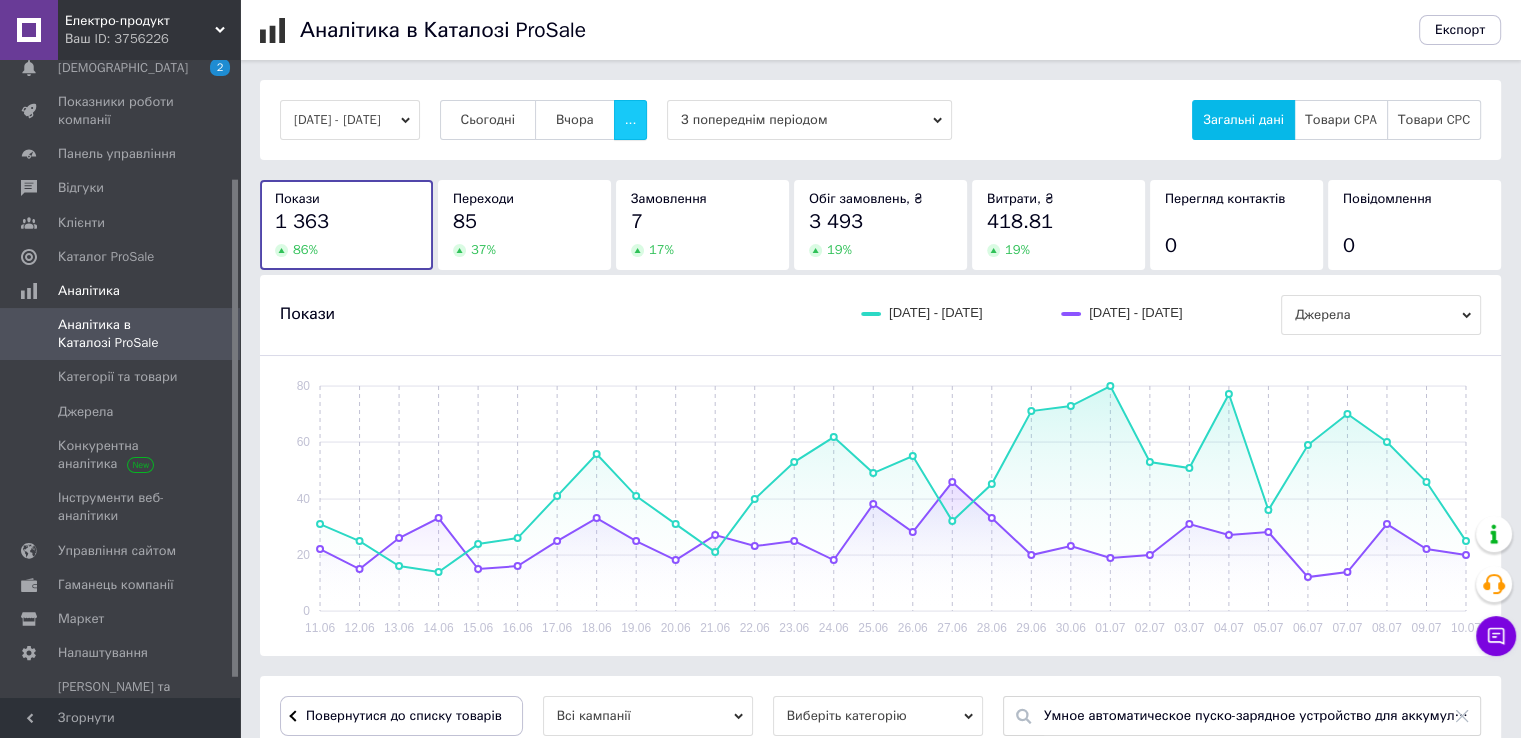click on "..." at bounding box center (631, 120) 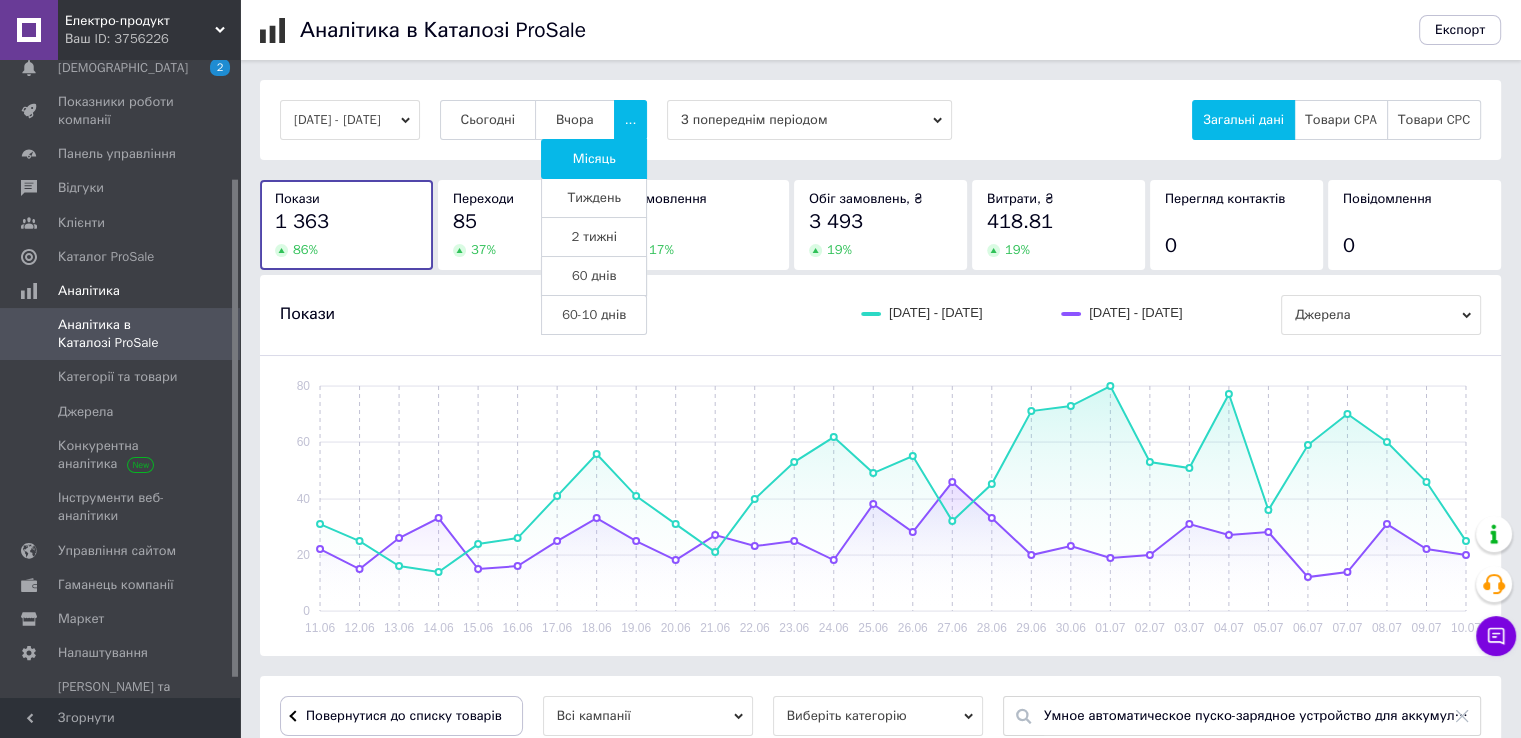 click on "60 днів" at bounding box center [594, 276] 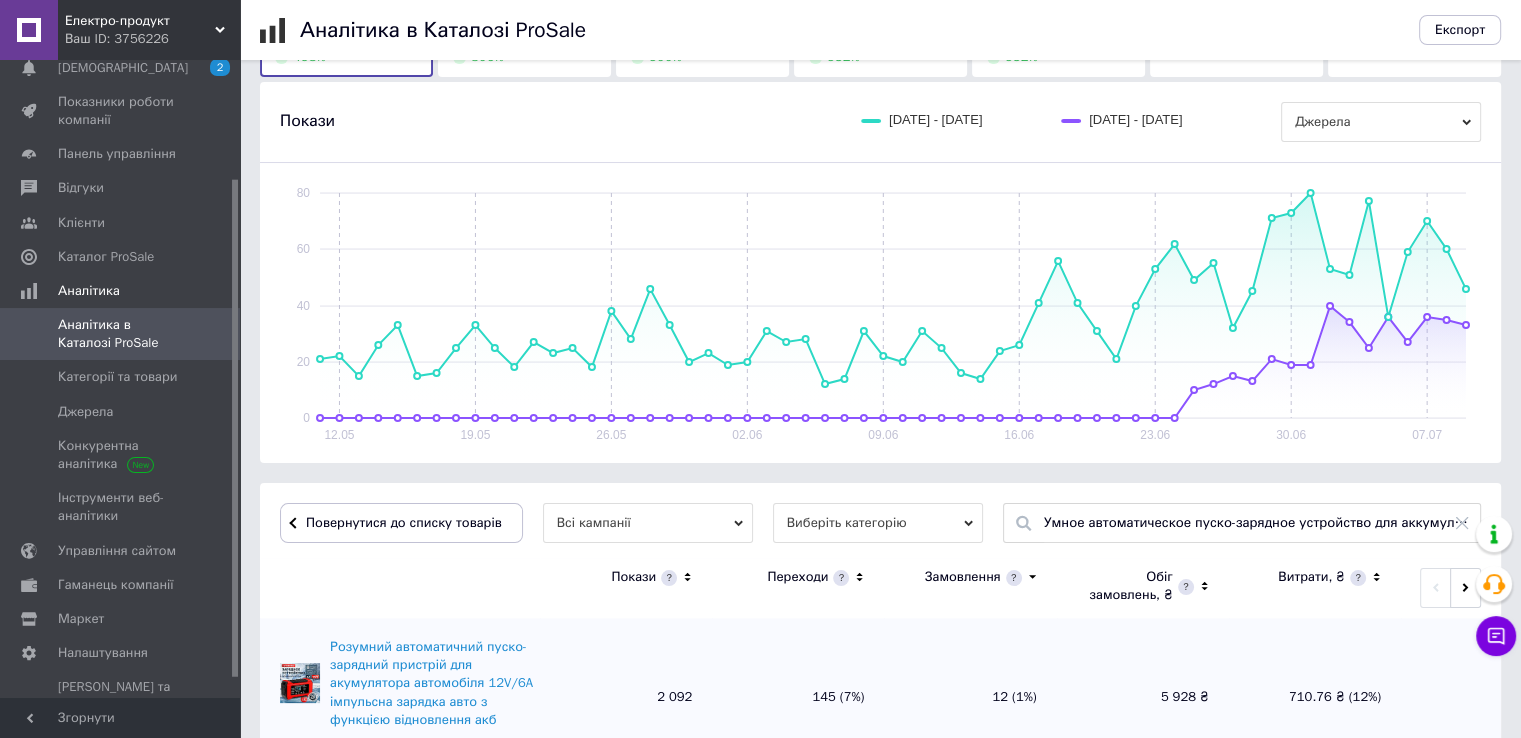scroll, scrollTop: 272, scrollLeft: 0, axis: vertical 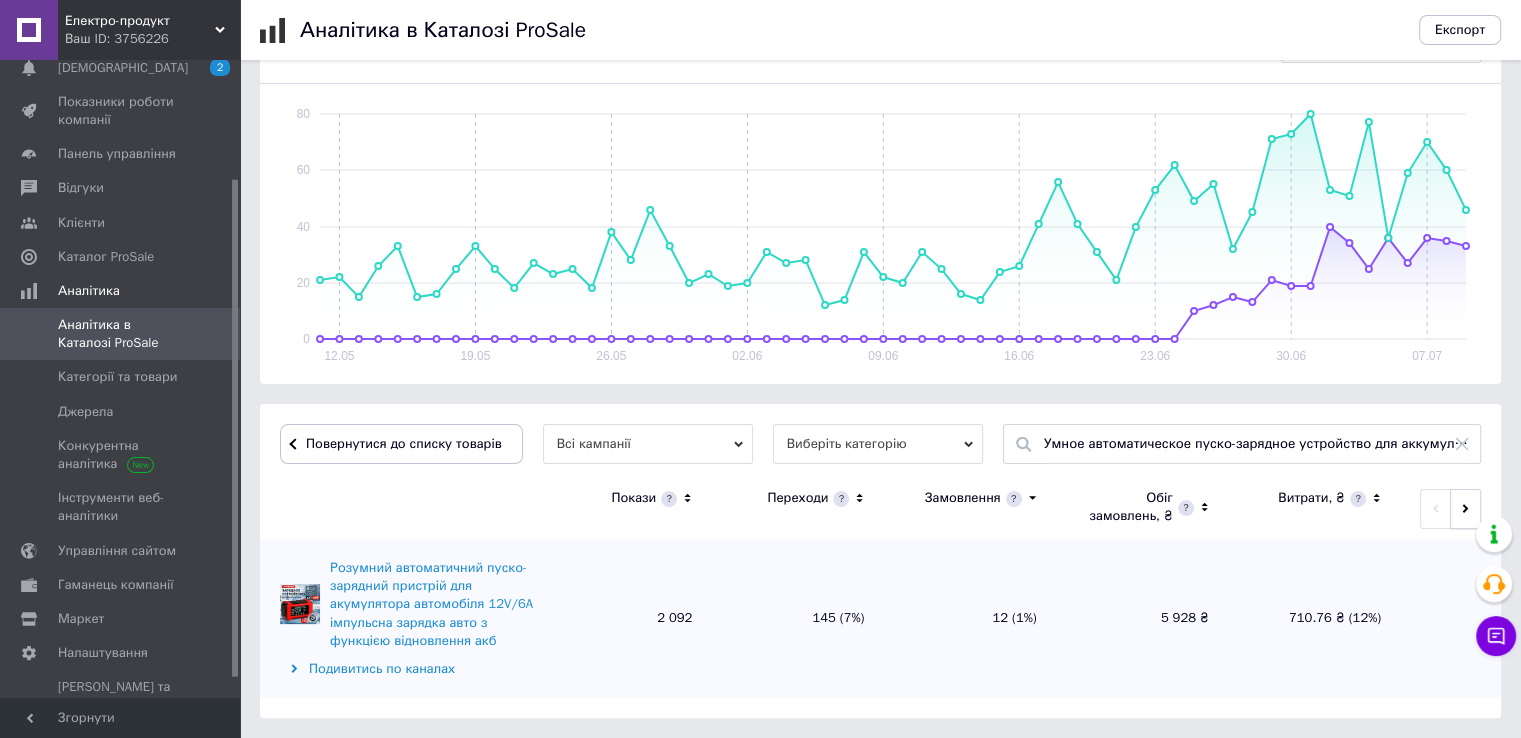 click 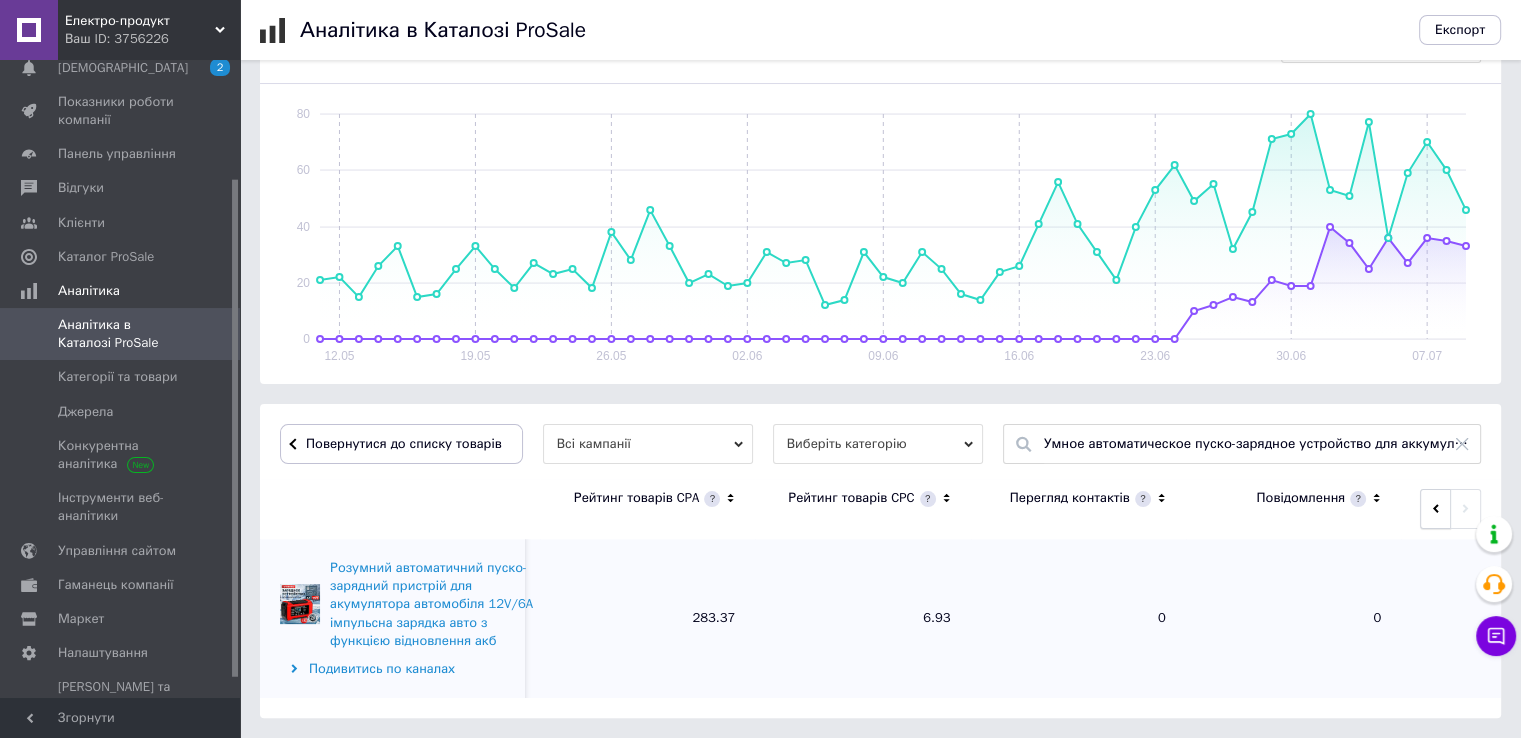 click 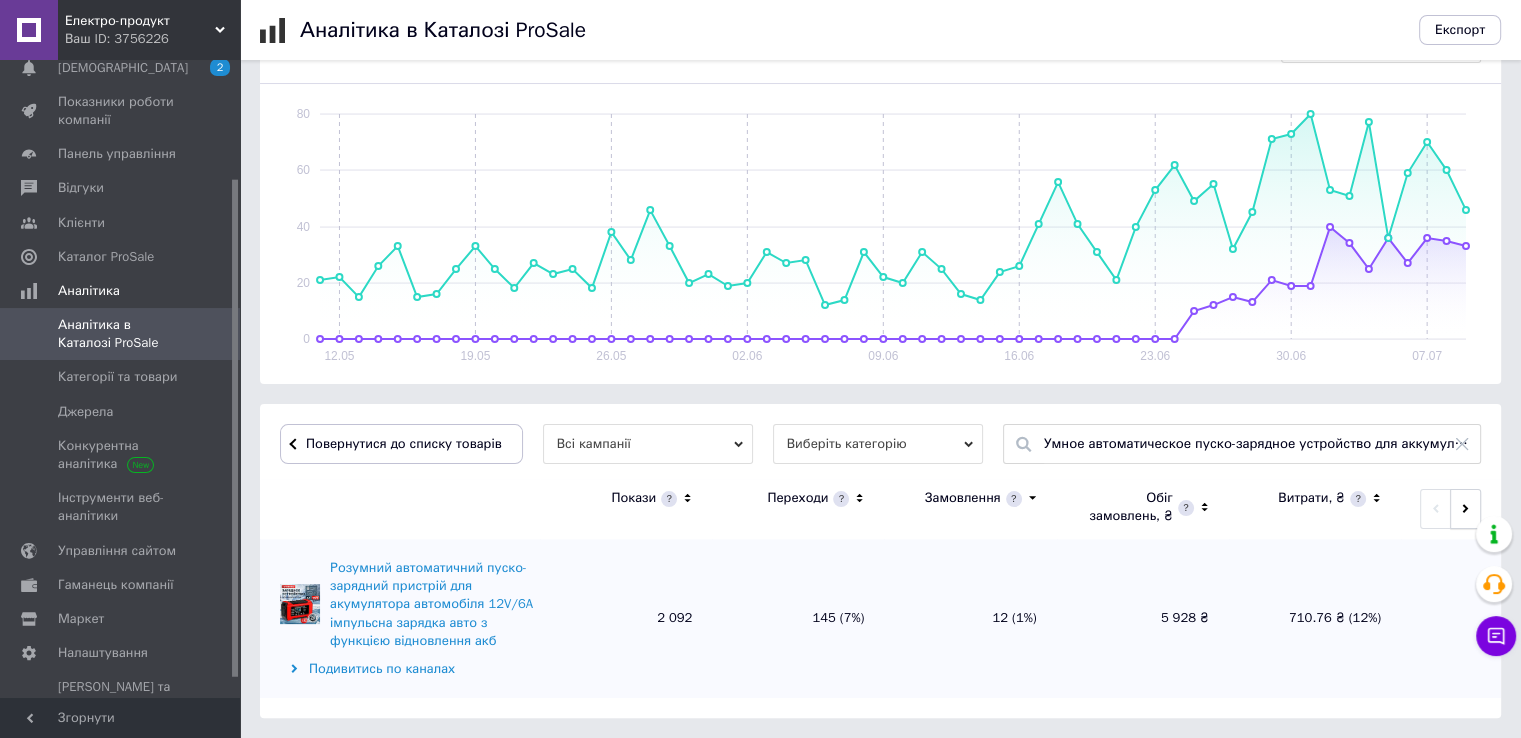 click at bounding box center (1465, 509) 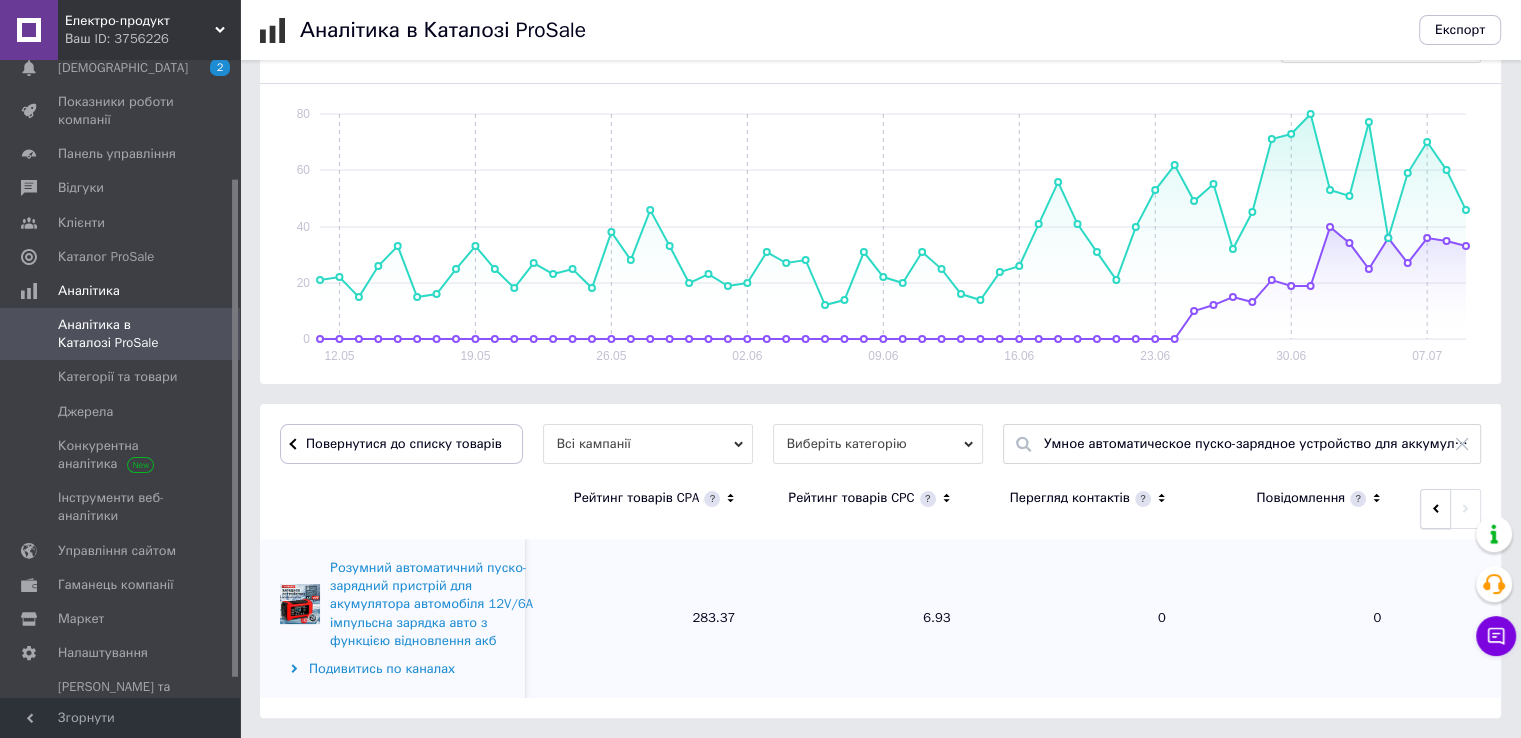 click at bounding box center [1435, 509] 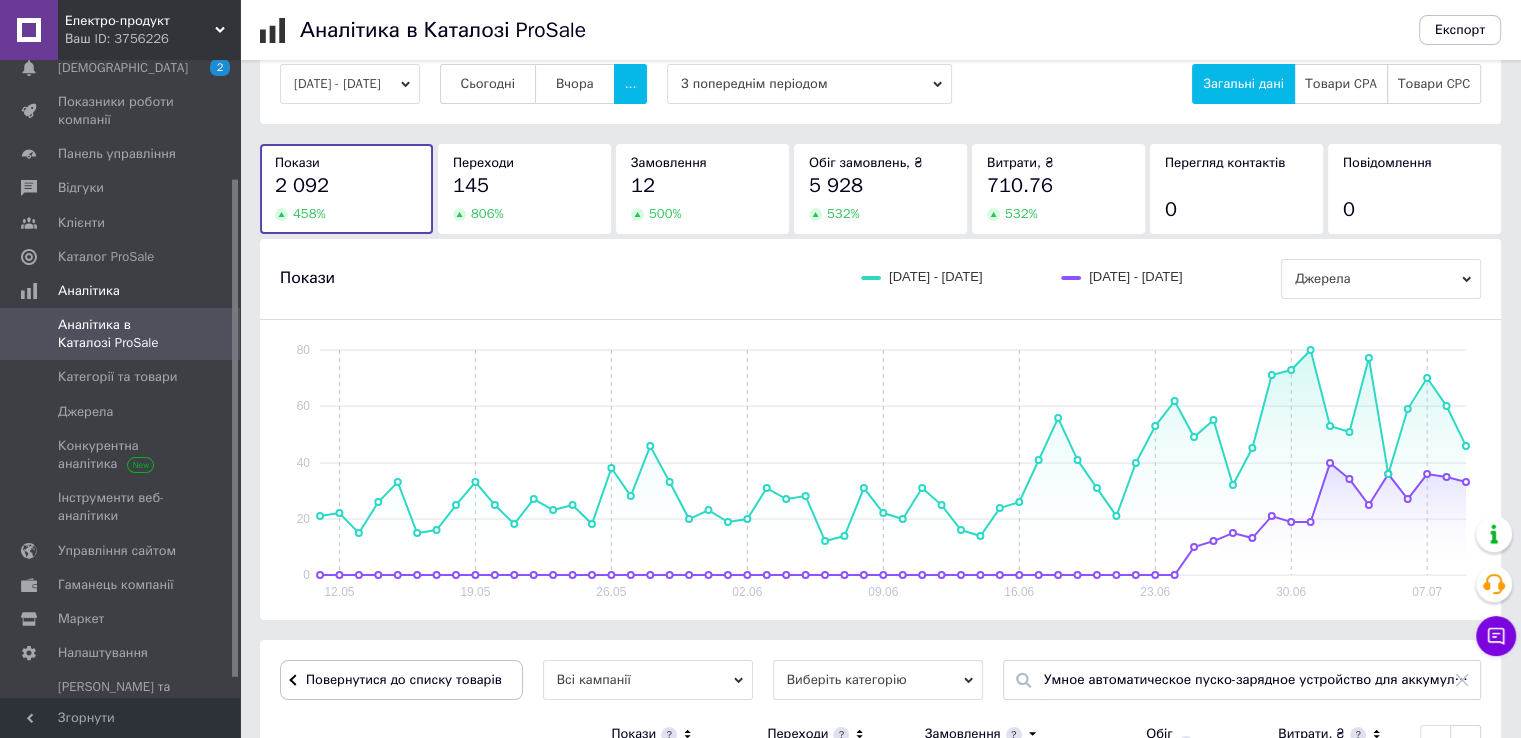 scroll, scrollTop: 35, scrollLeft: 0, axis: vertical 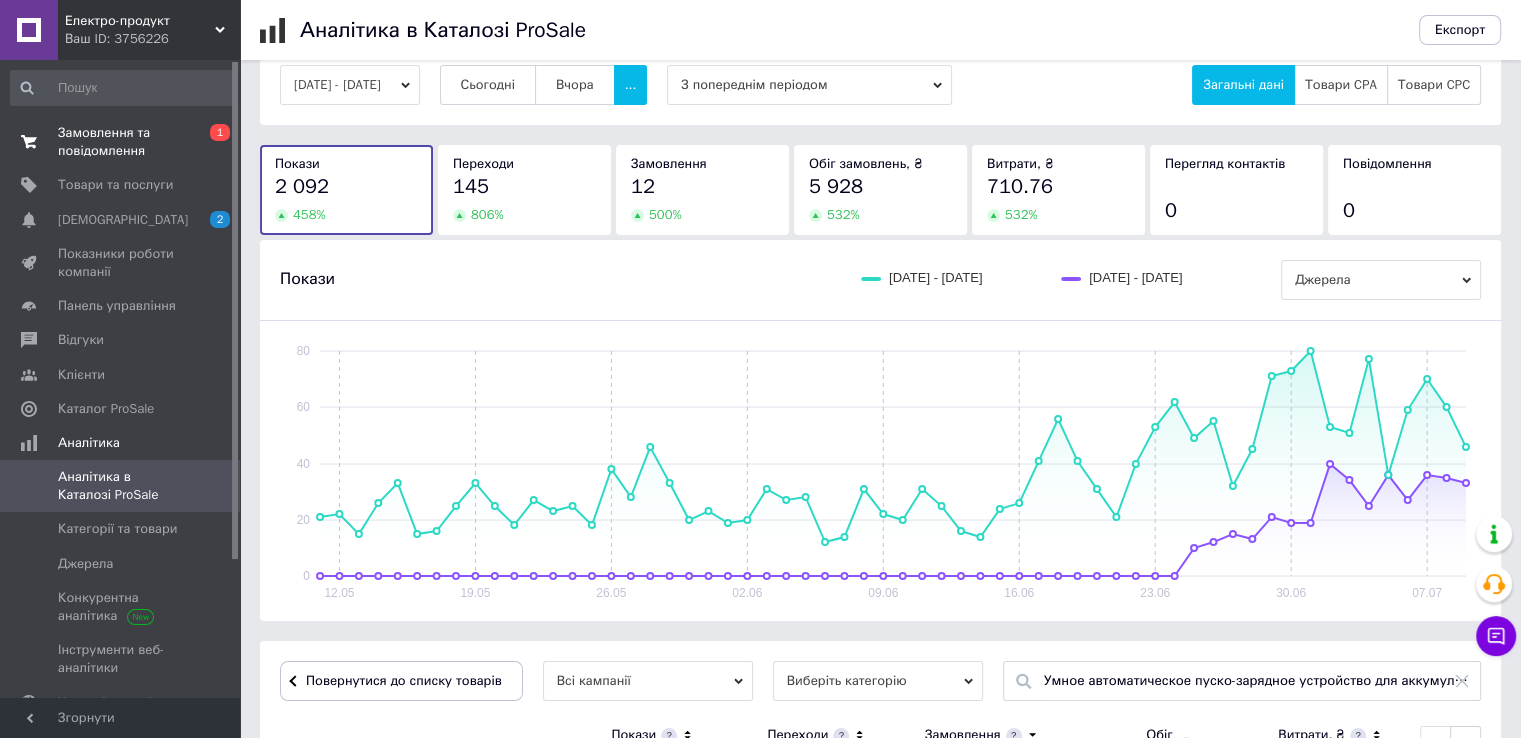 click on "Замовлення та повідомлення" at bounding box center (121, 142) 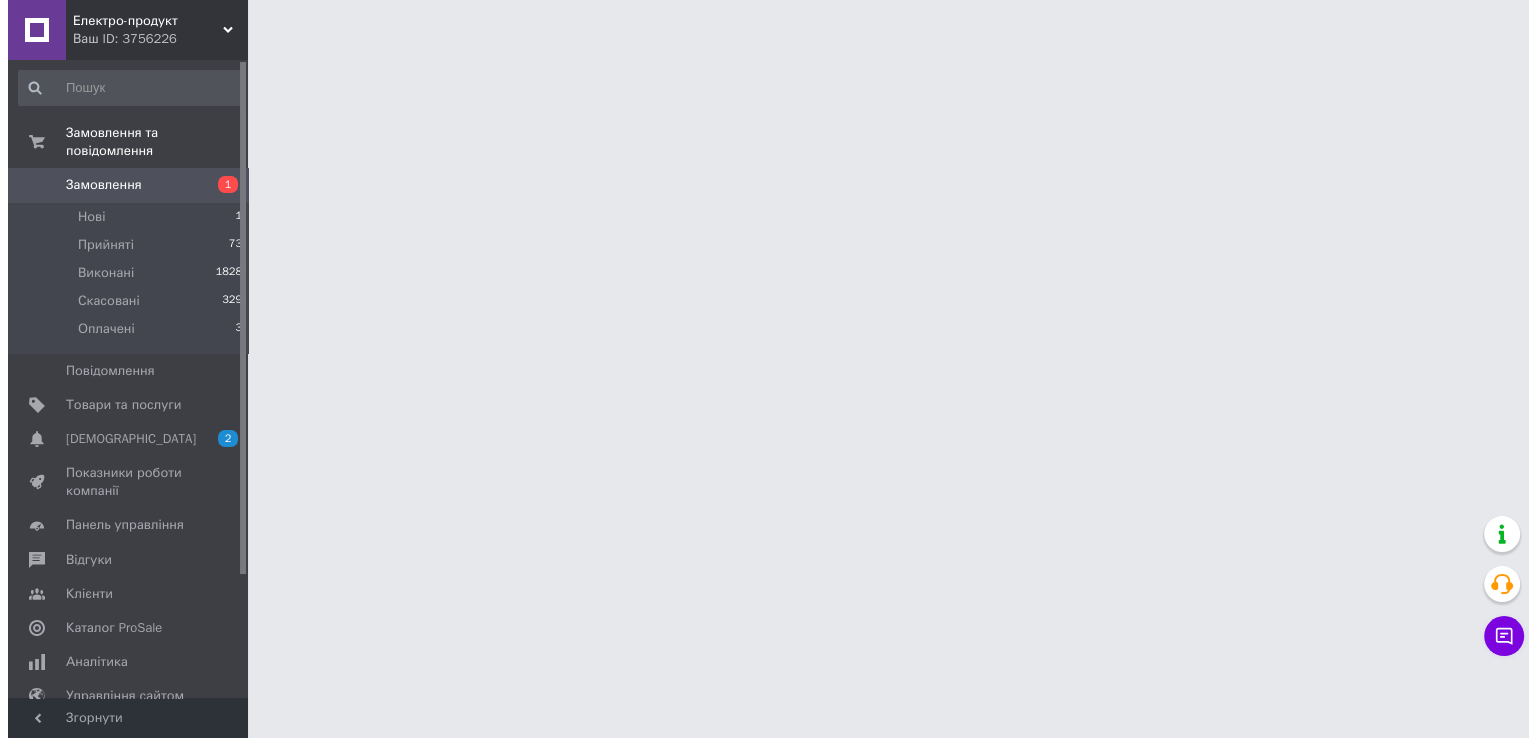 scroll, scrollTop: 0, scrollLeft: 0, axis: both 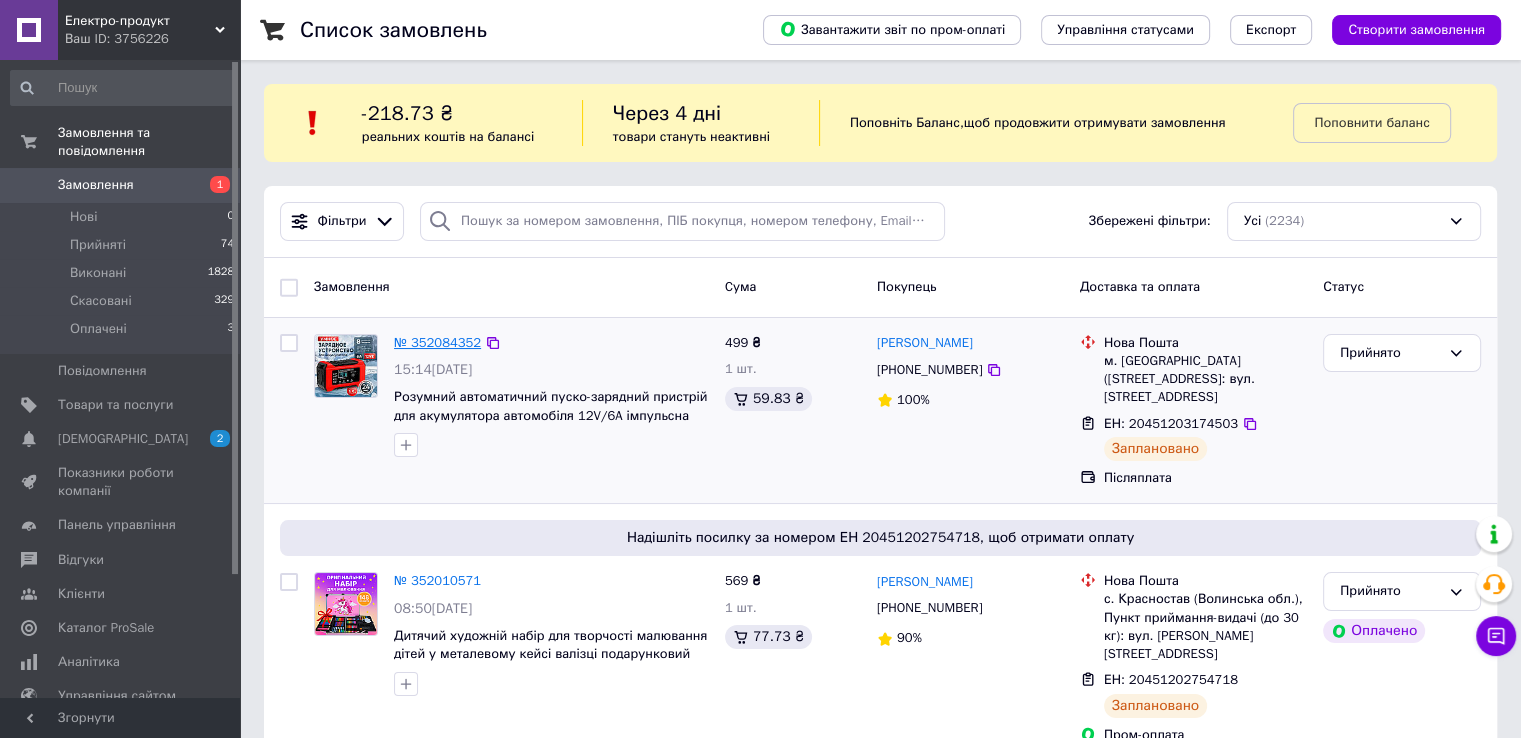 click on "№ 352084352" at bounding box center [437, 342] 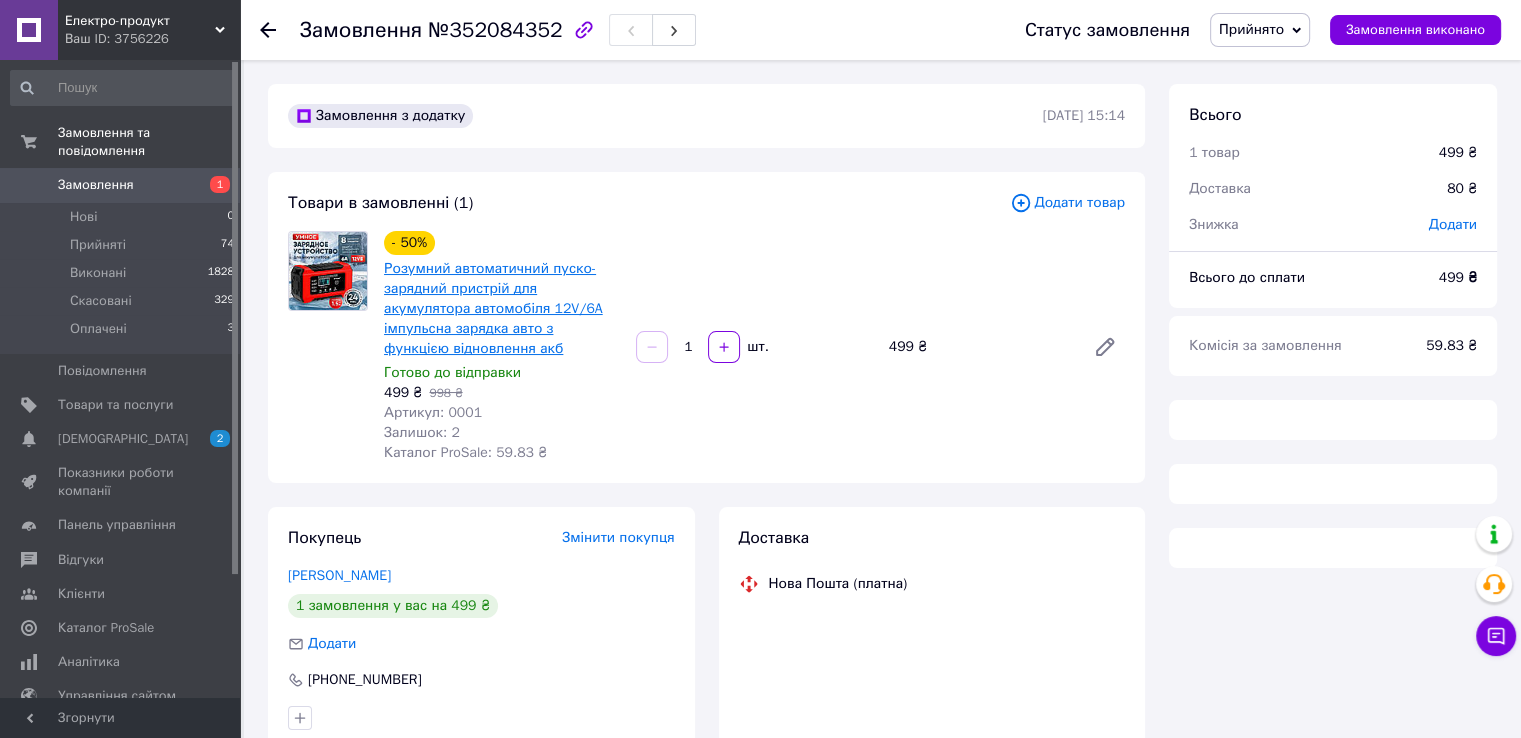 click on "Розумний автоматичний пуско-зарядний пристрій для акумулятора автомобіля 12V/6A імпульсна зарядка авто з функцією відновлення акб" at bounding box center [493, 308] 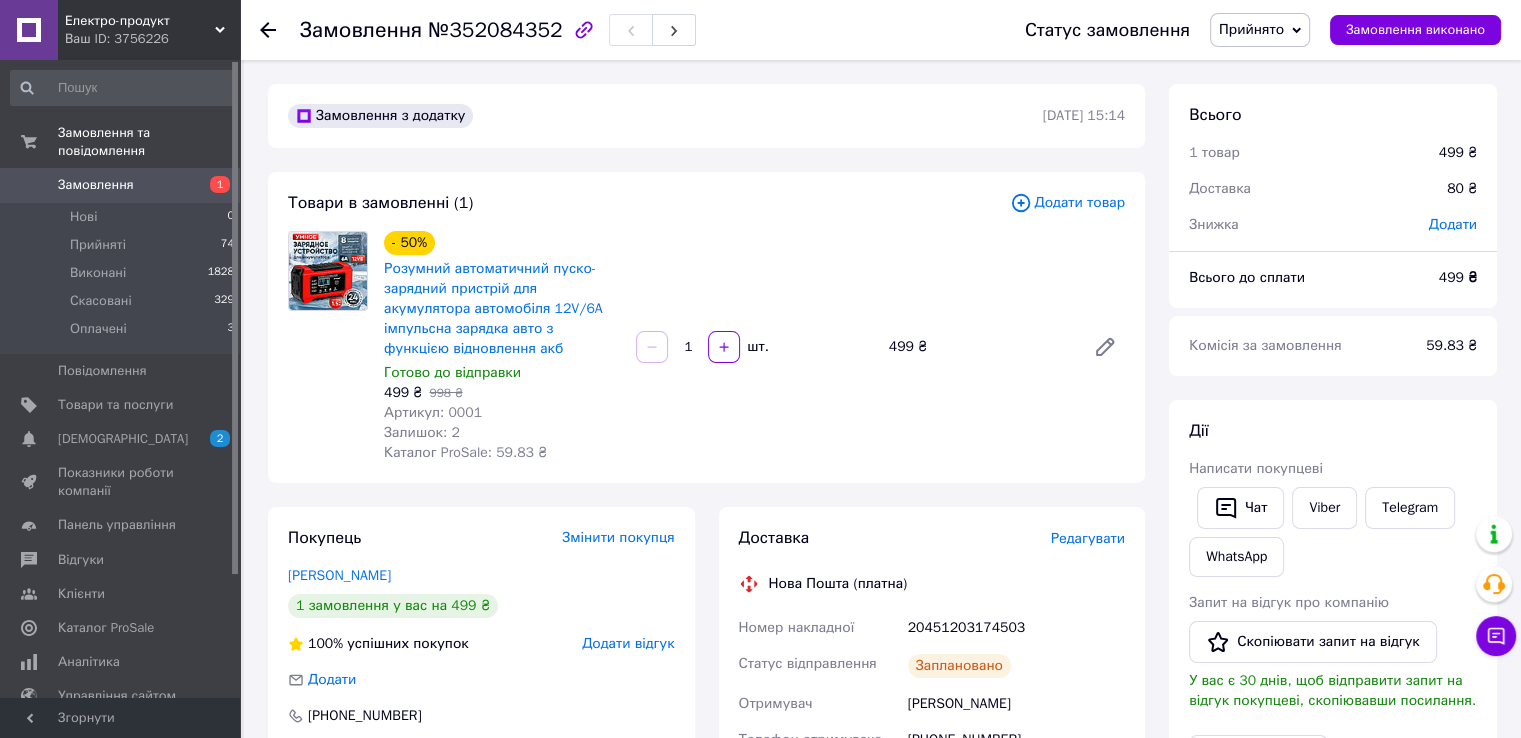 click on "Замовлення 1" at bounding box center [123, 185] 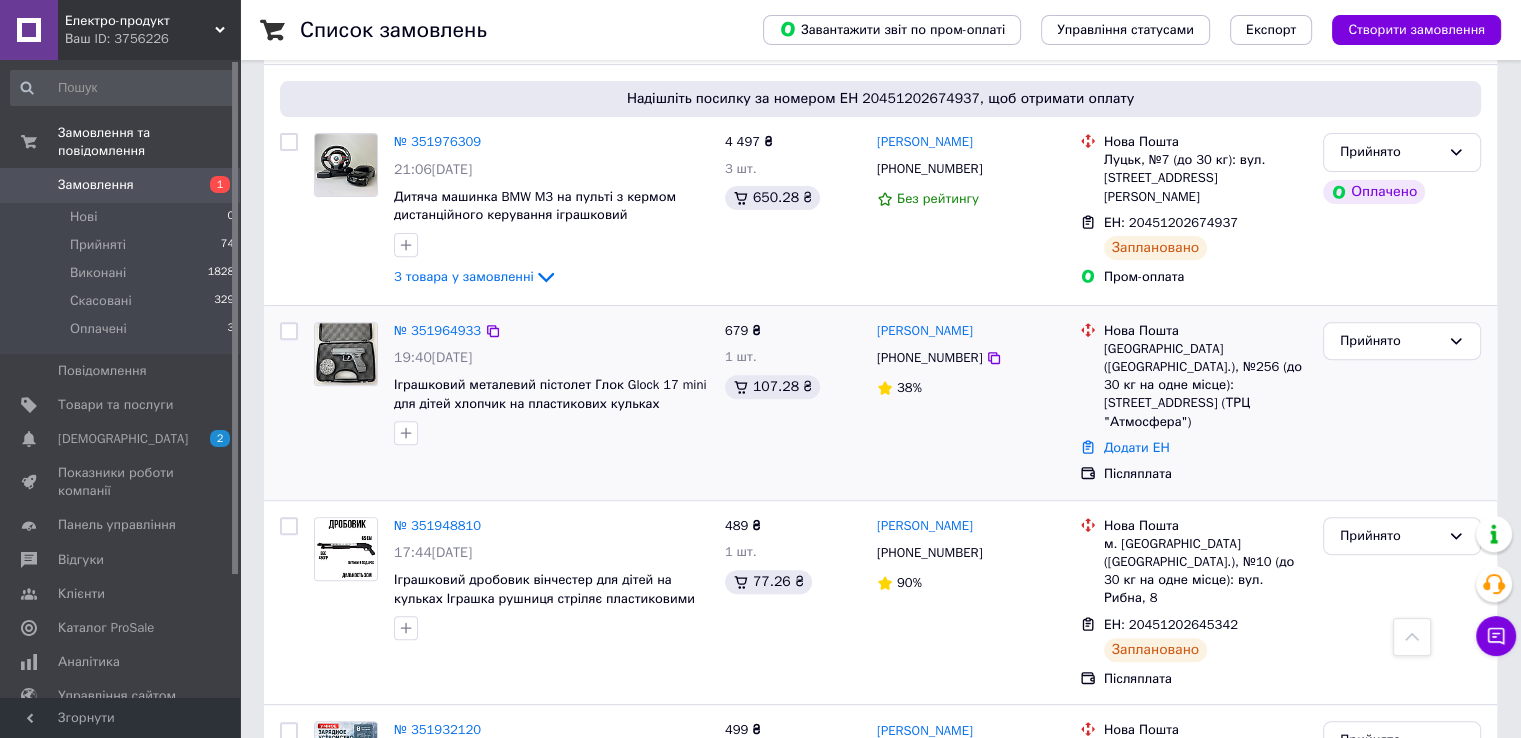 scroll, scrollTop: 701, scrollLeft: 0, axis: vertical 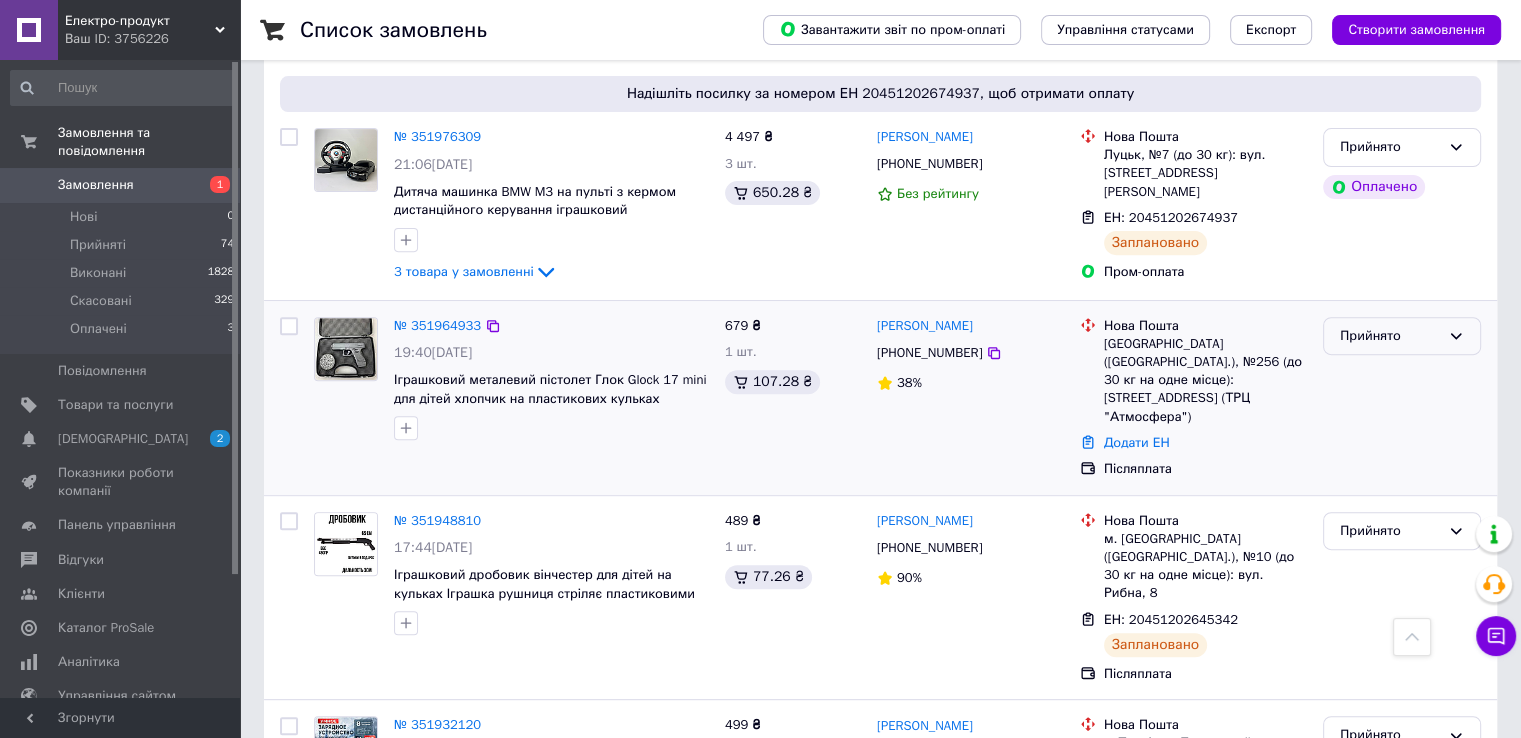 click on "Прийнято" at bounding box center (1390, 336) 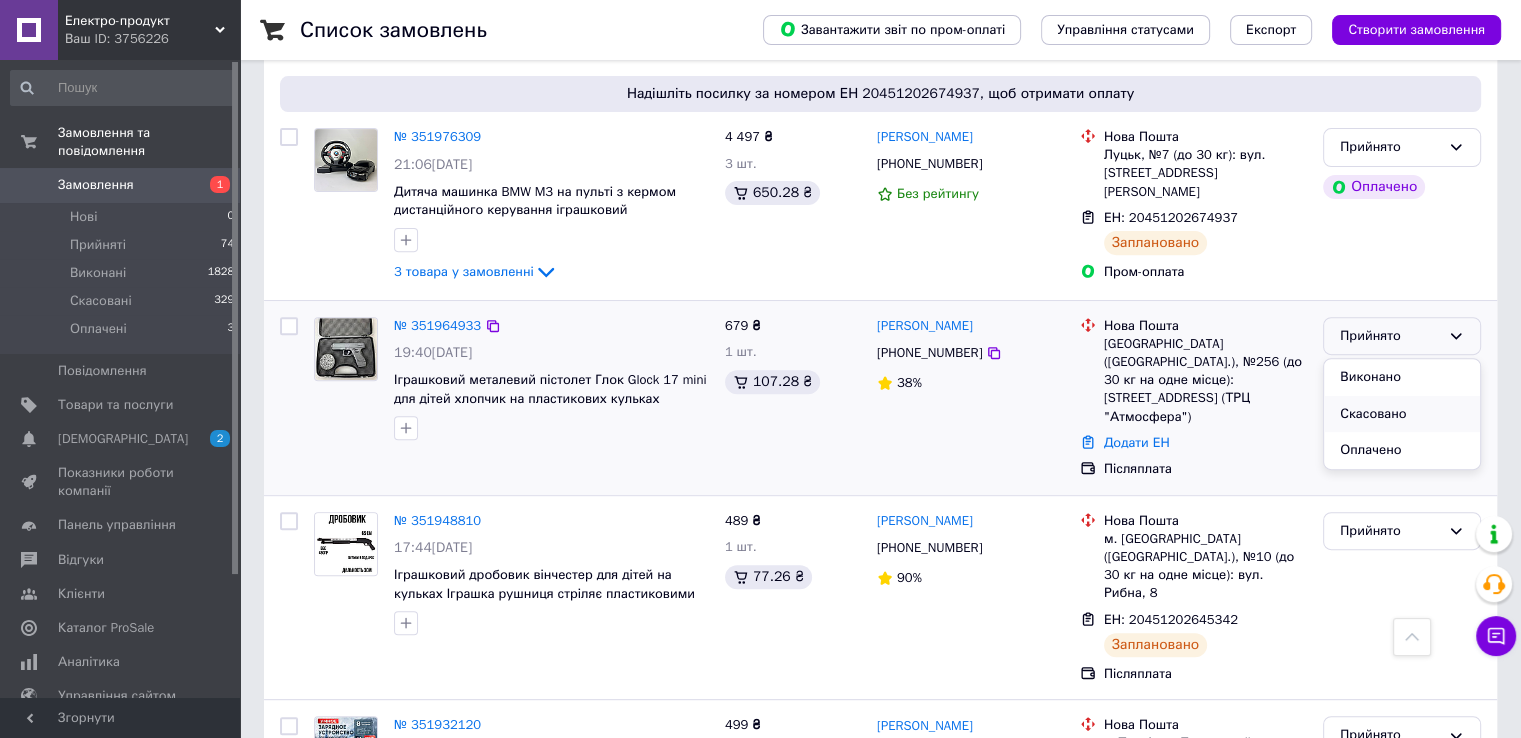 click on "Скасовано" at bounding box center [1402, 414] 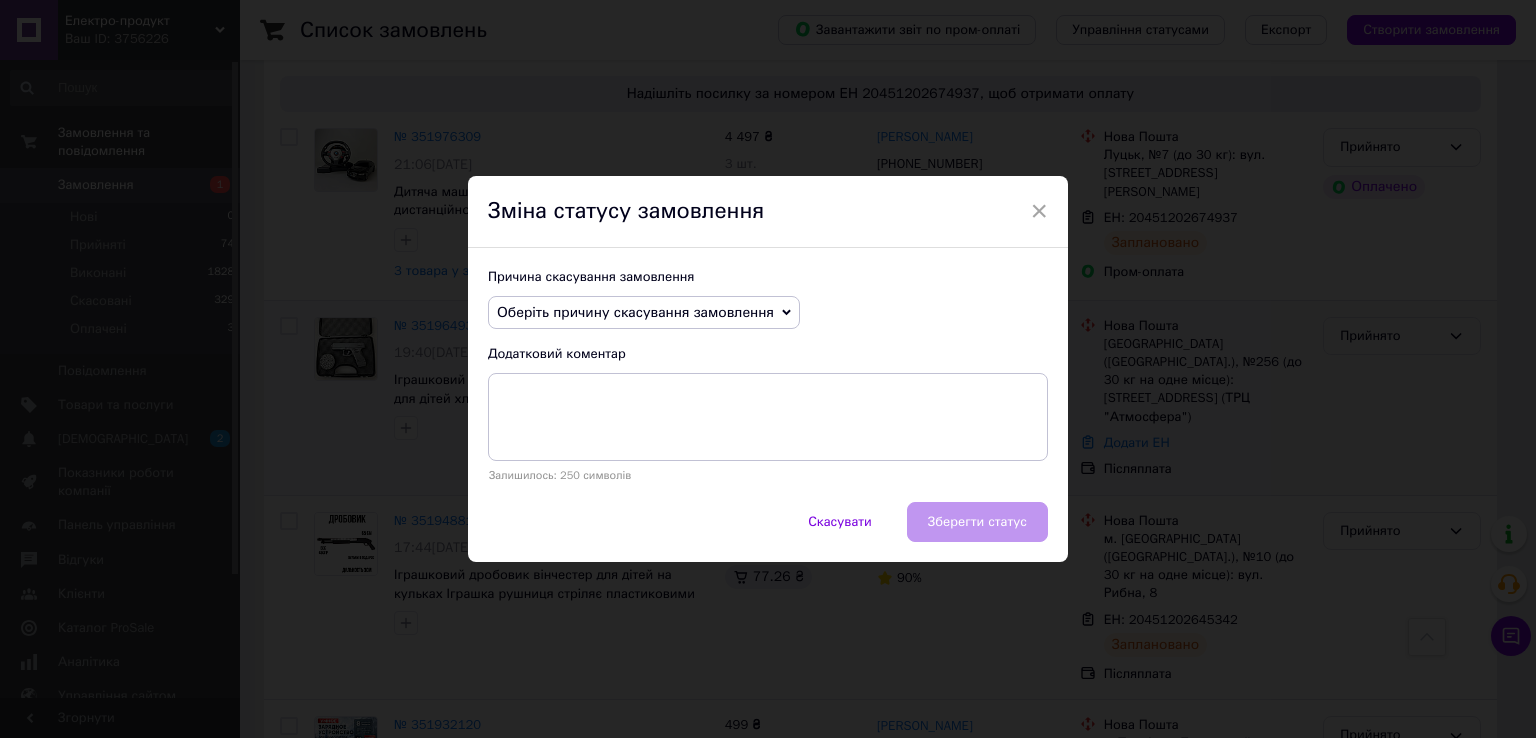 click on "Оберіть причину скасування замовлення" at bounding box center (644, 313) 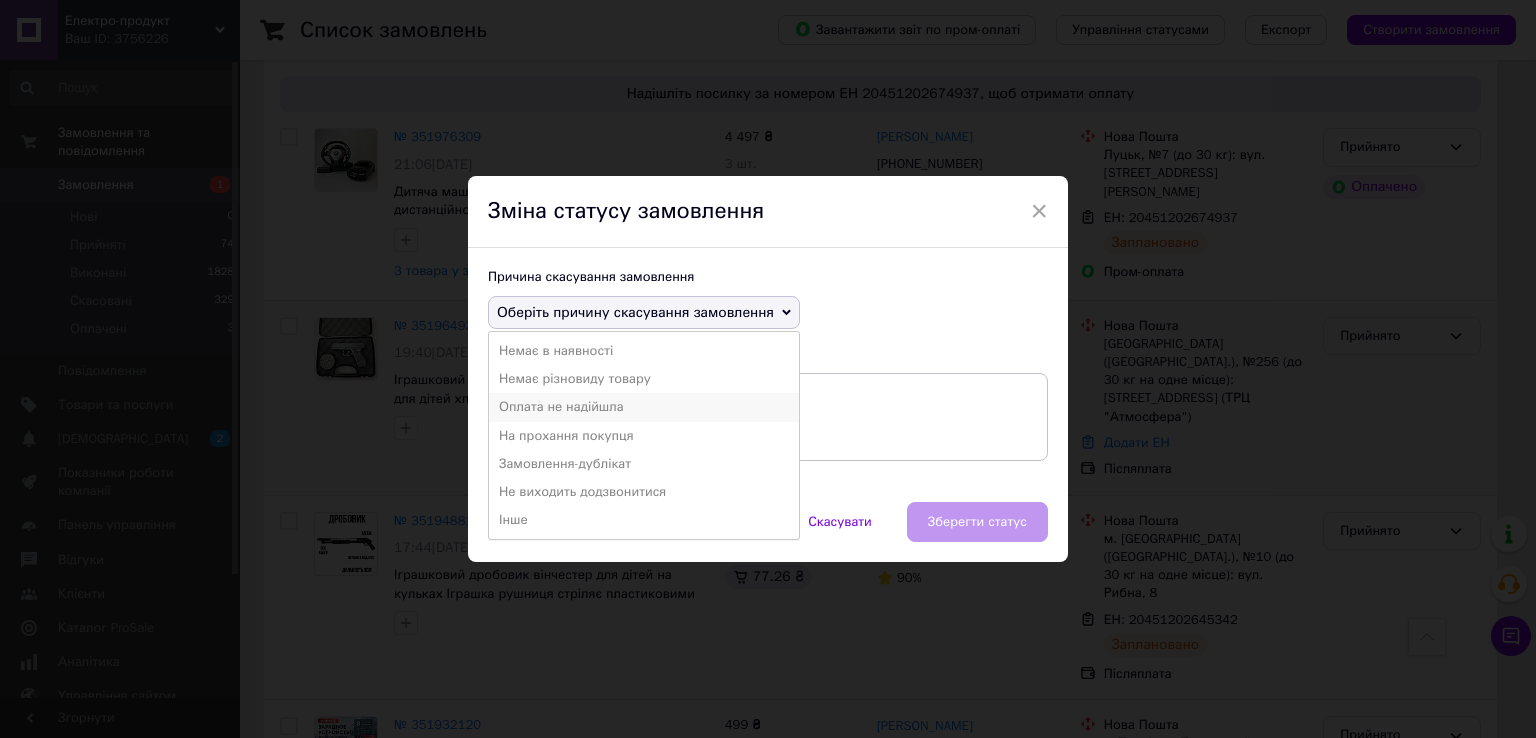 click on "Оплата не надійшла" at bounding box center [644, 407] 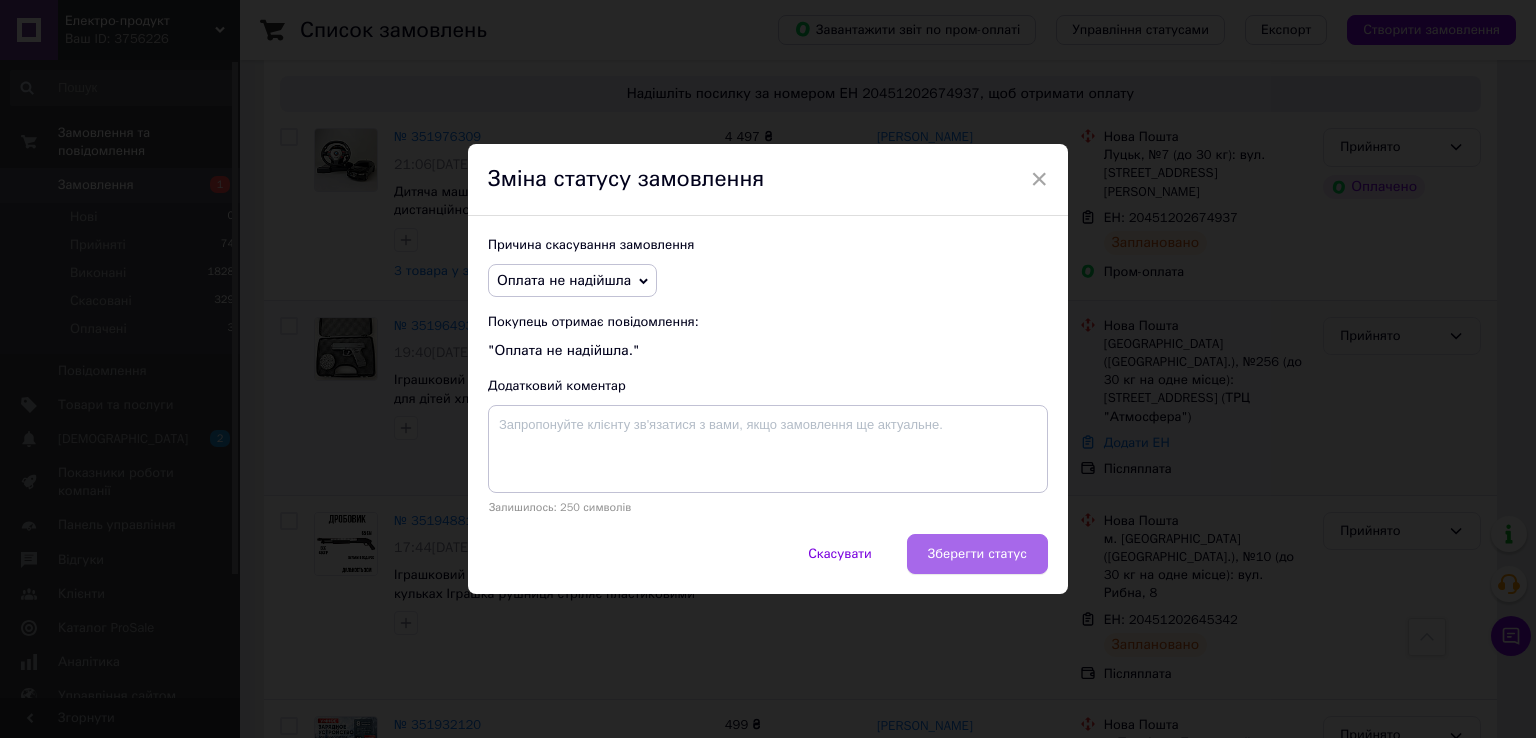 click on "Зберегти статус" at bounding box center (977, 554) 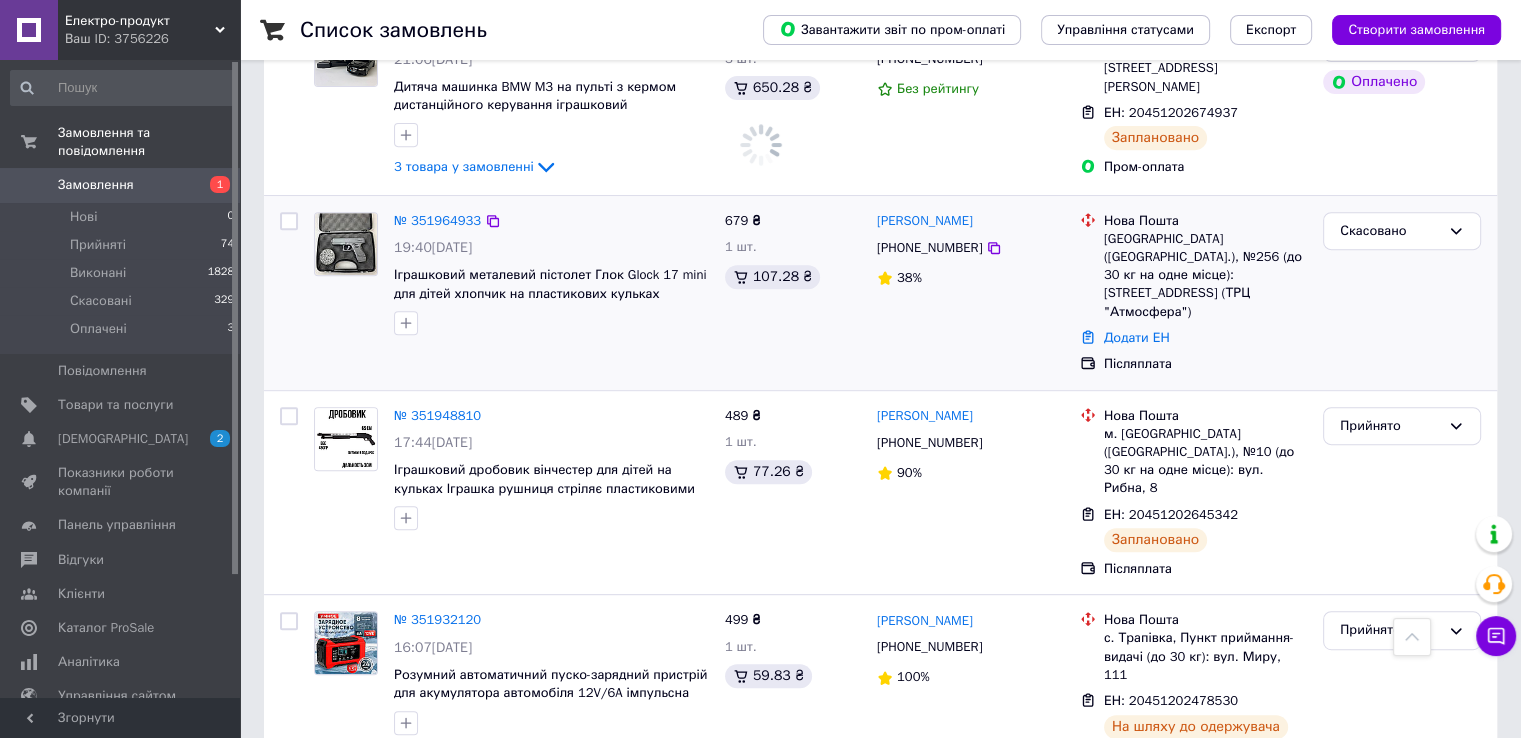 scroll, scrollTop: 901, scrollLeft: 0, axis: vertical 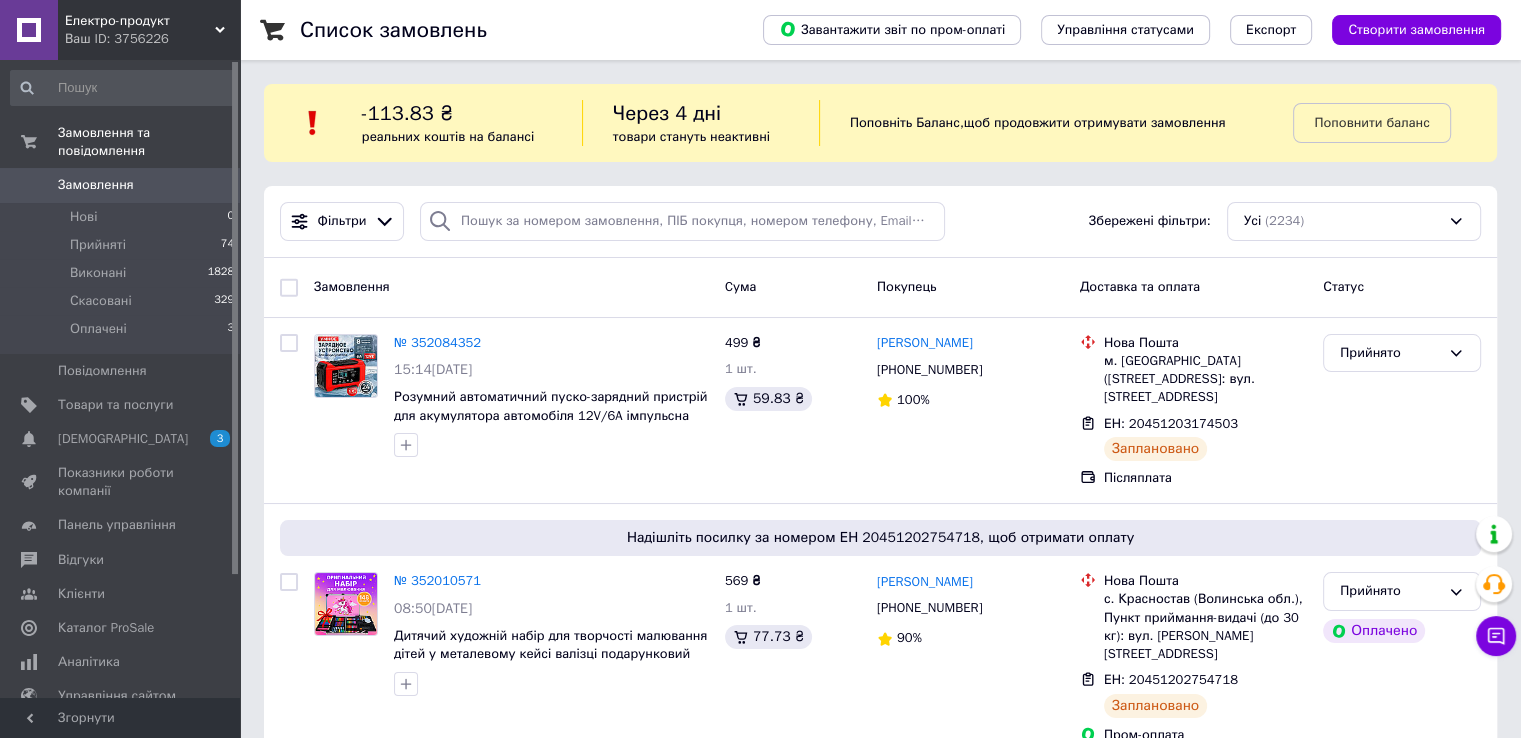 click on "Ваш ID: 3756226" at bounding box center [152, 39] 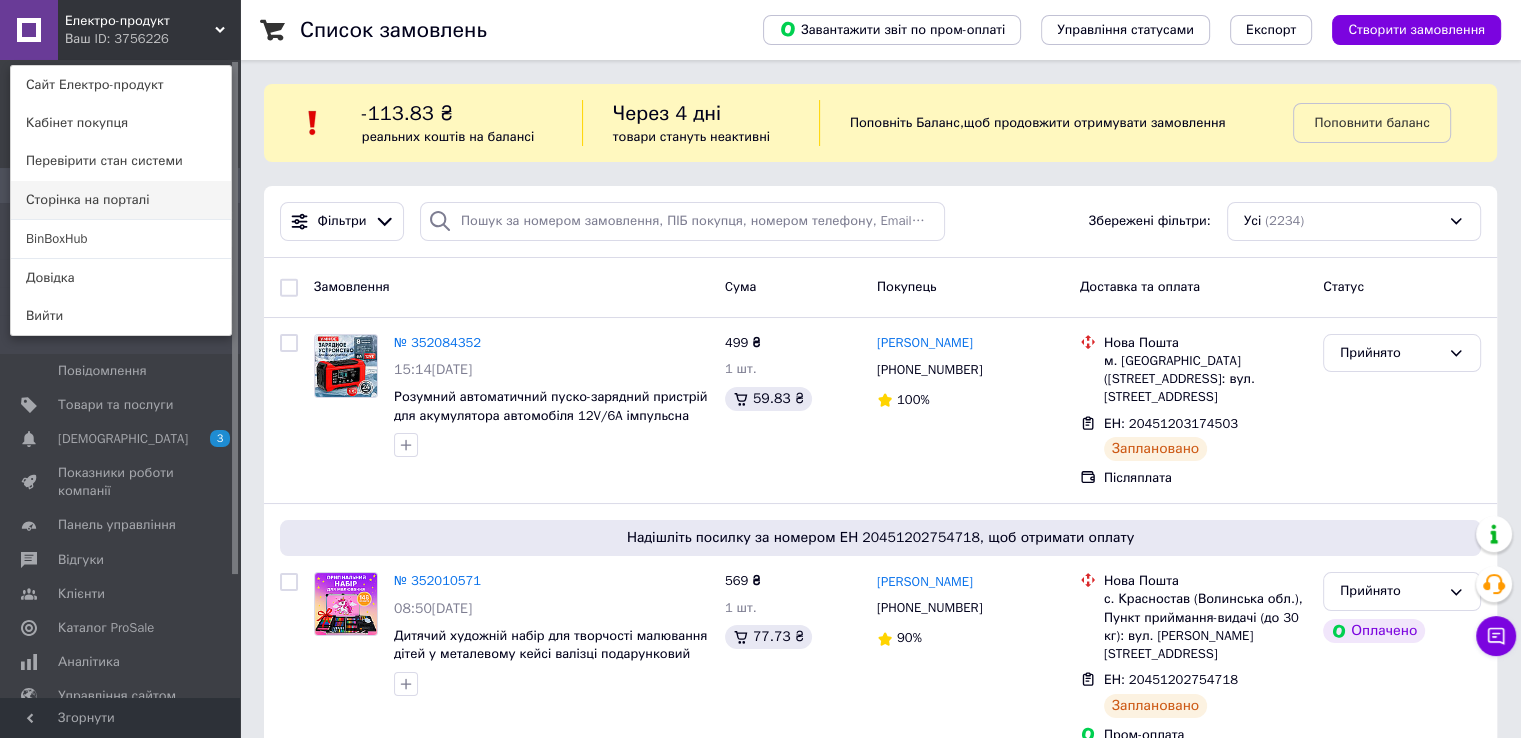 click on "Сторінка на порталі" at bounding box center [121, 200] 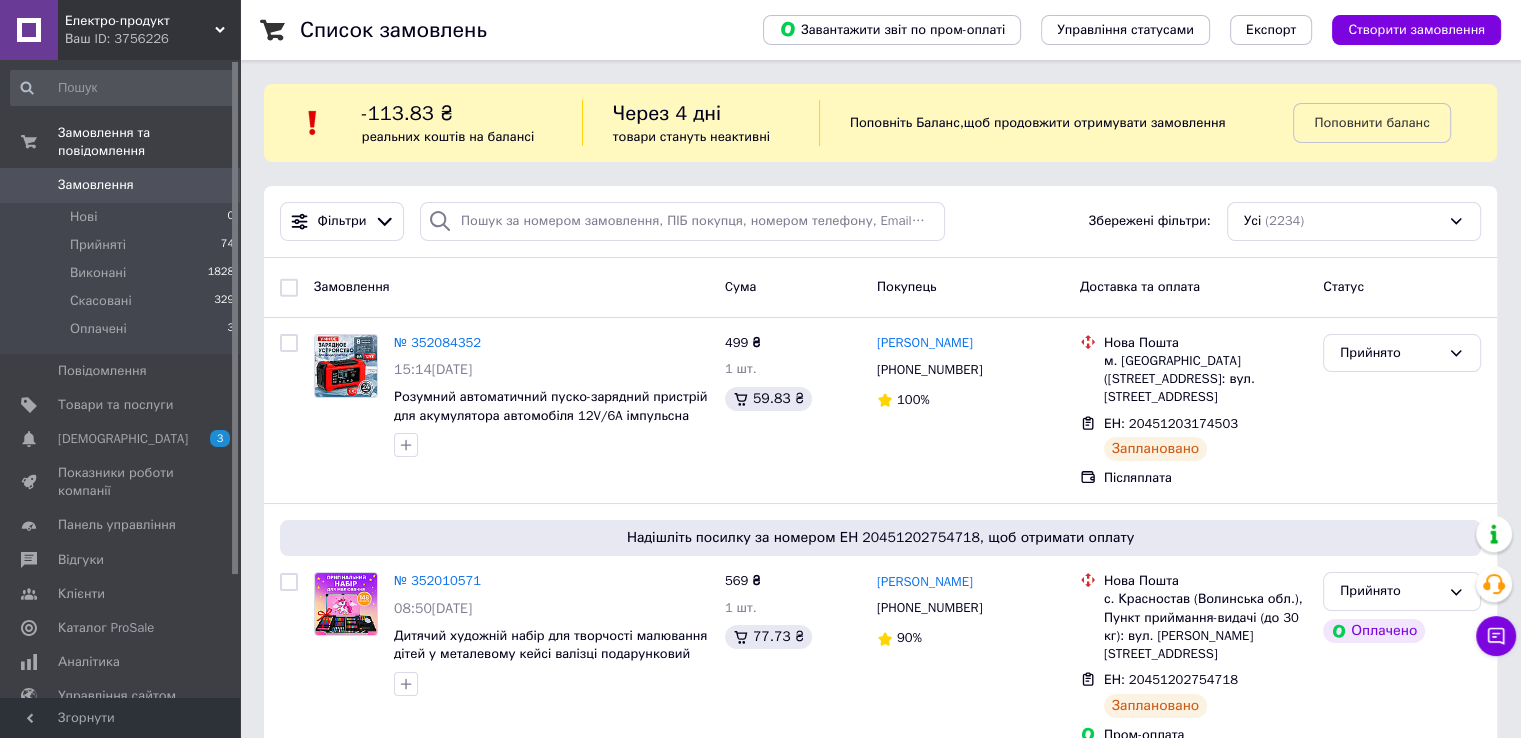 click on "Ваш ID: 3756226" at bounding box center [152, 39] 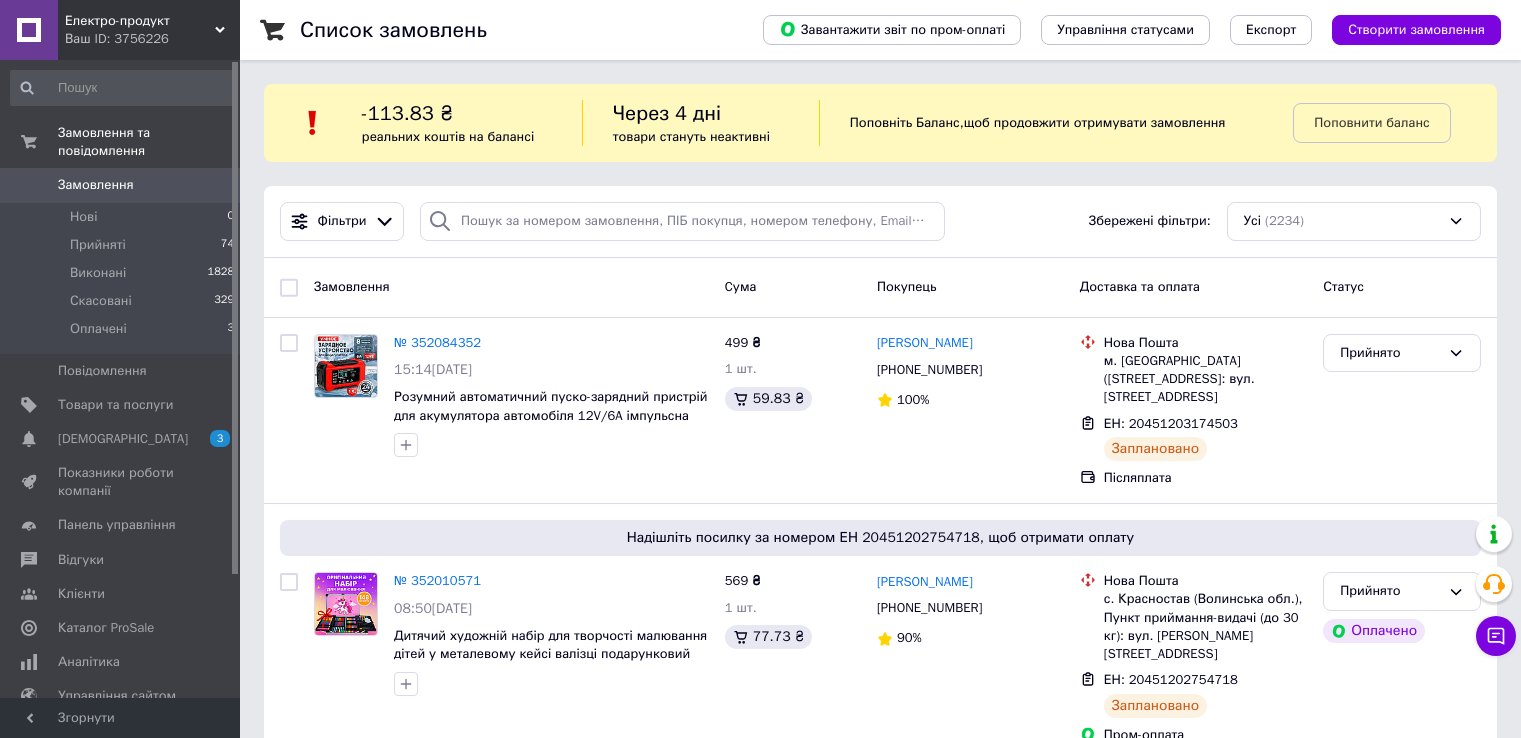 scroll, scrollTop: 0, scrollLeft: 0, axis: both 